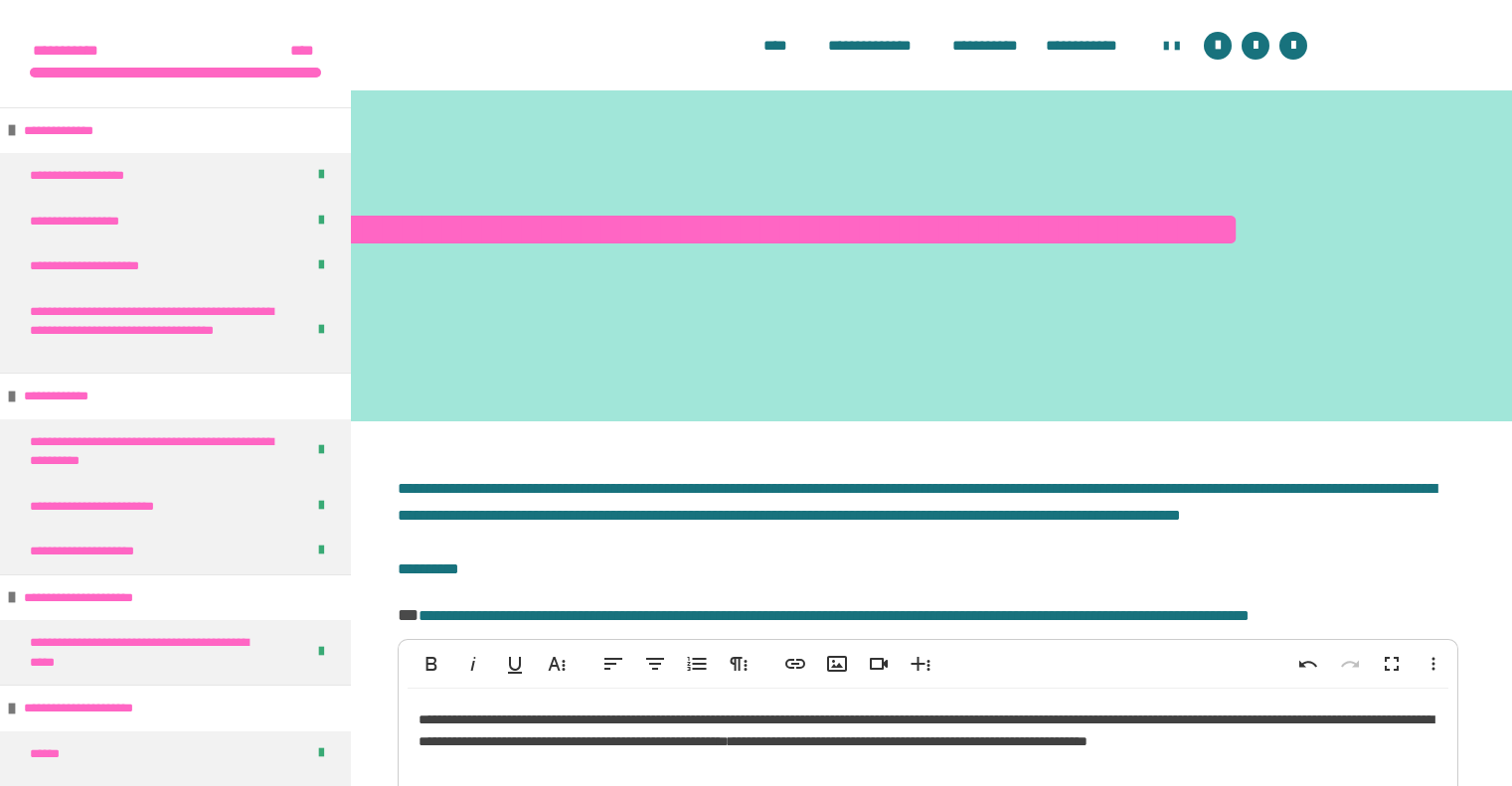 scroll, scrollTop: 1286, scrollLeft: 0, axis: vertical 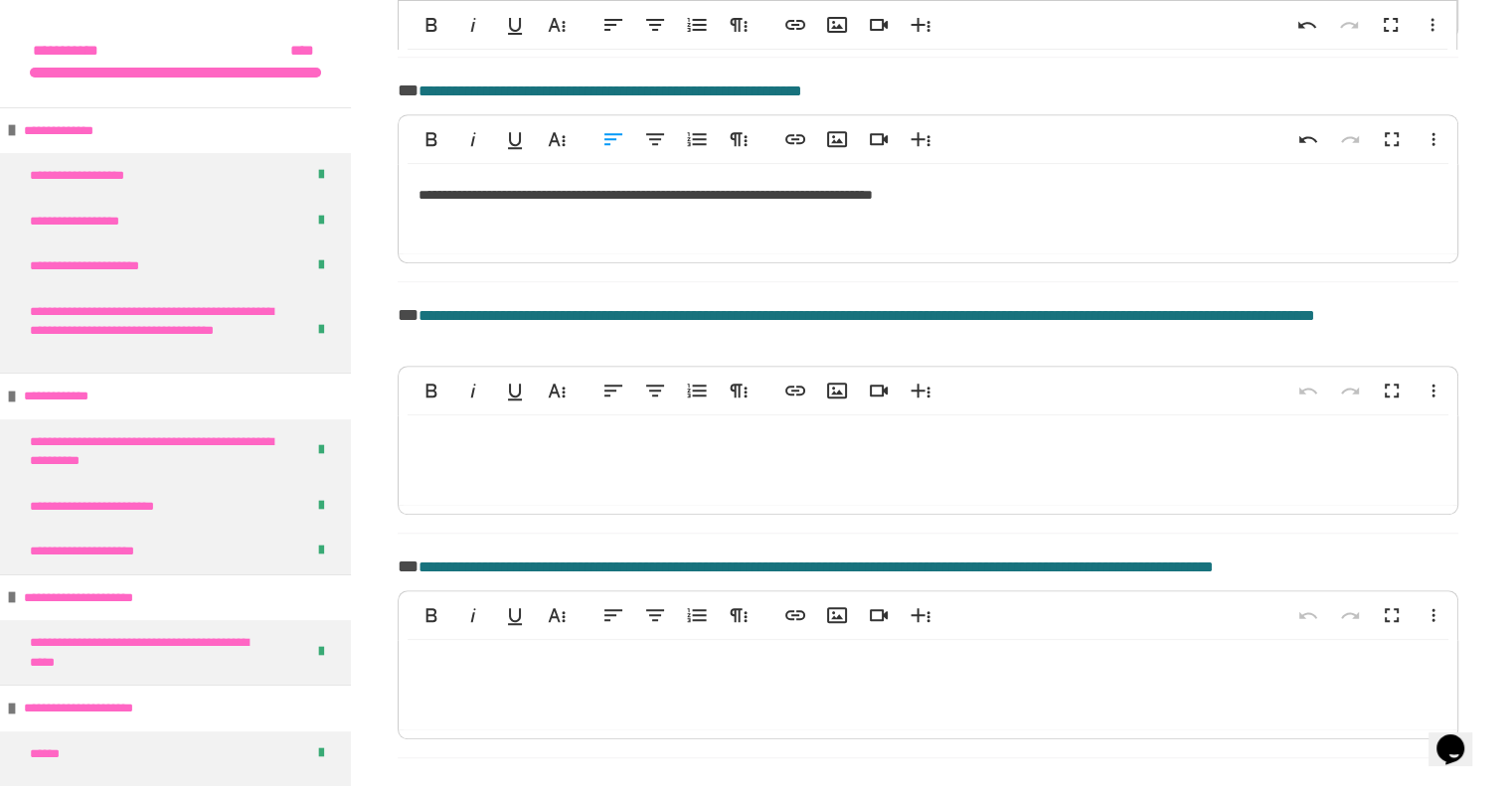 type 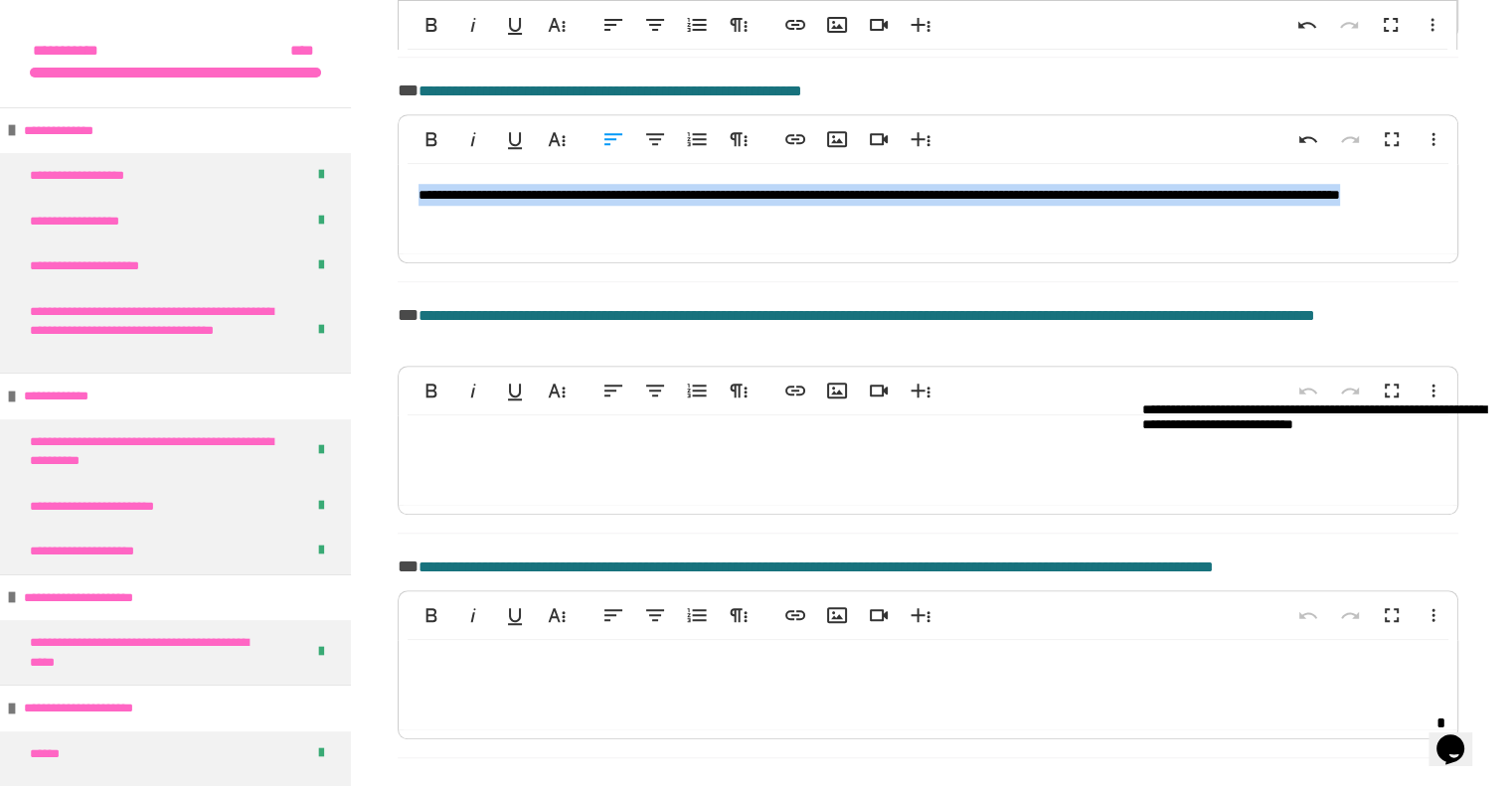 drag, startPoint x: 418, startPoint y: 217, endPoint x: 642, endPoint y: 245, distance: 225.74322 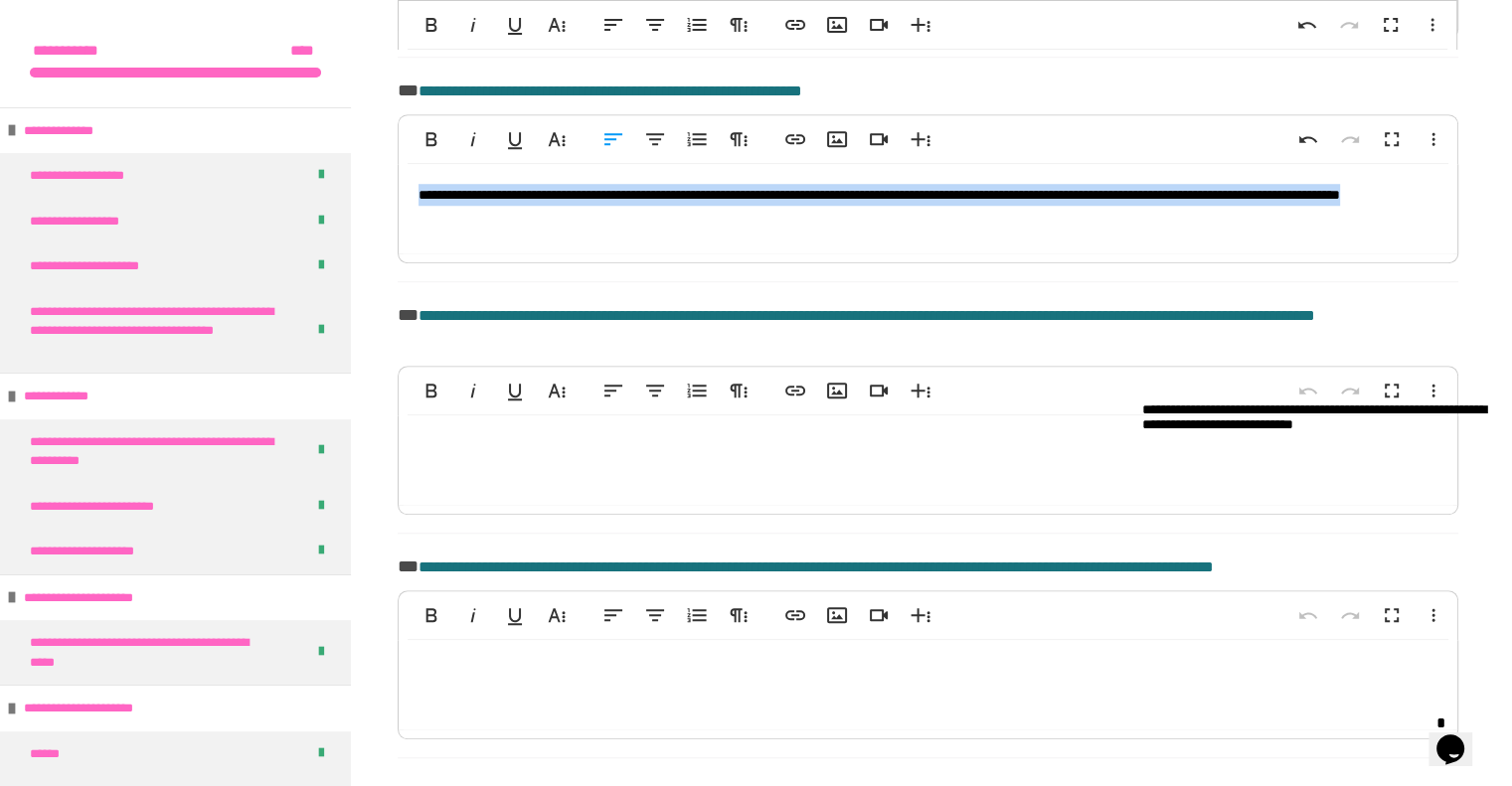 click on "**********" at bounding box center [927, 209] 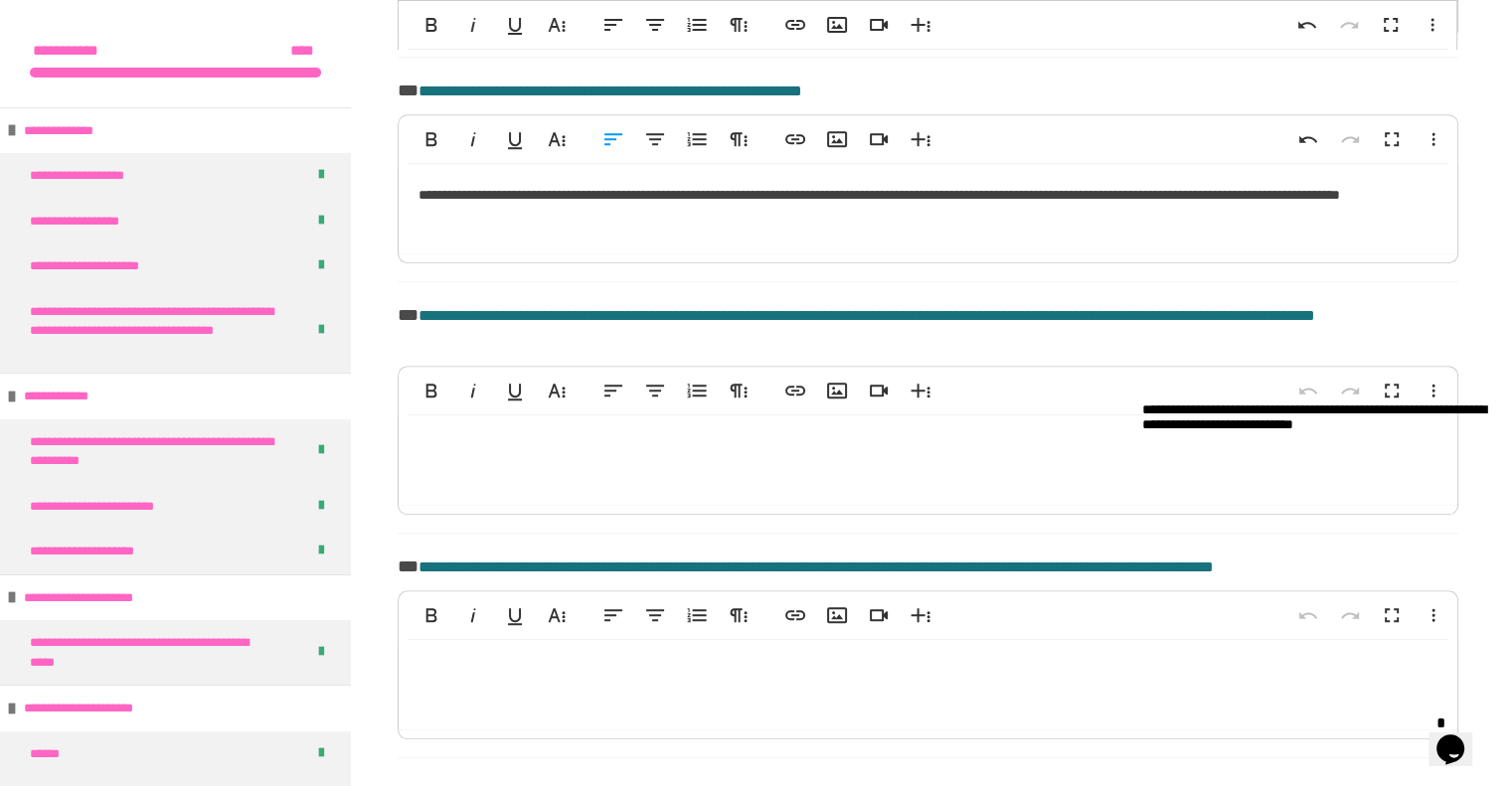 click at bounding box center (927, 460) 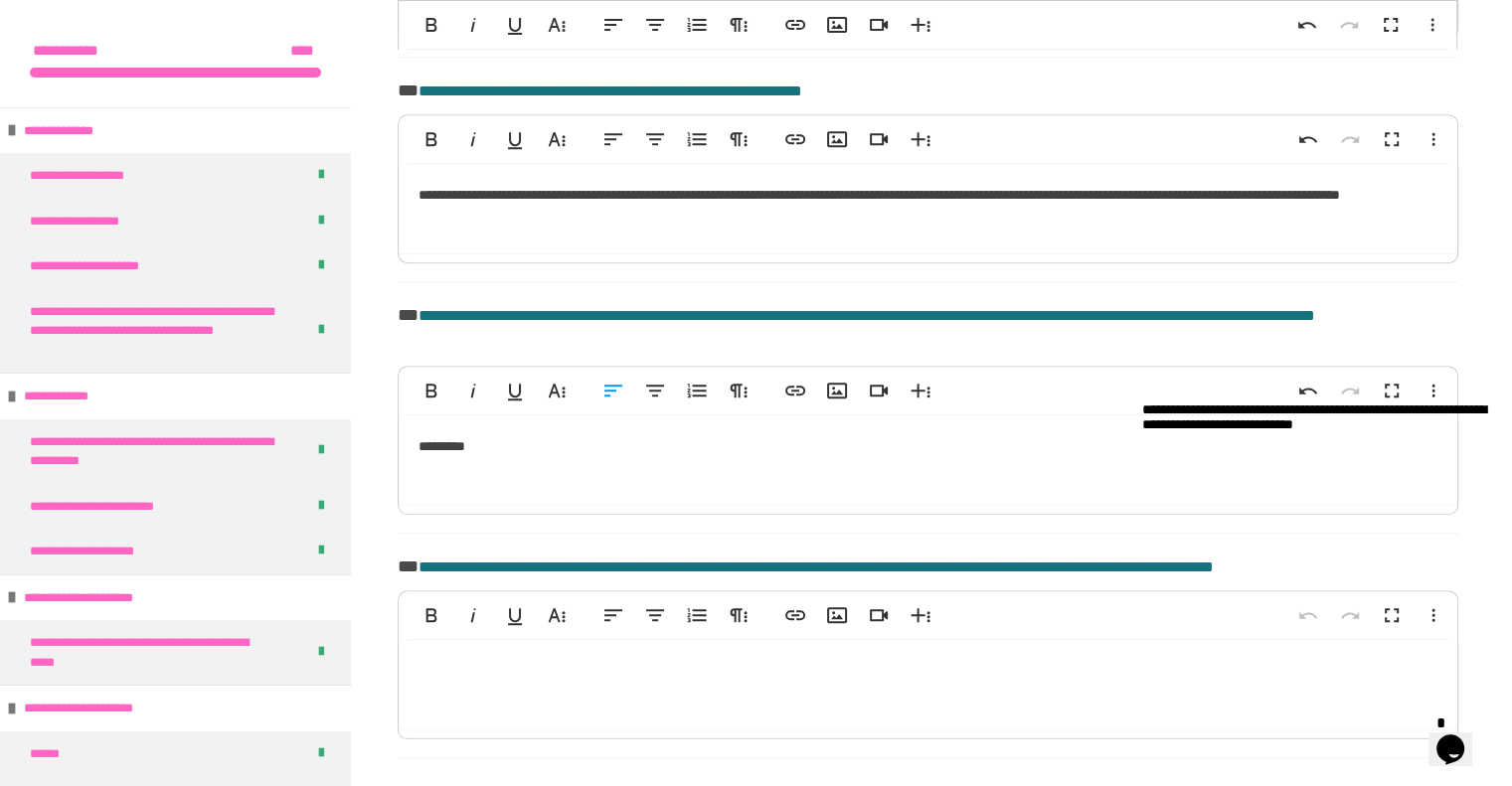 type 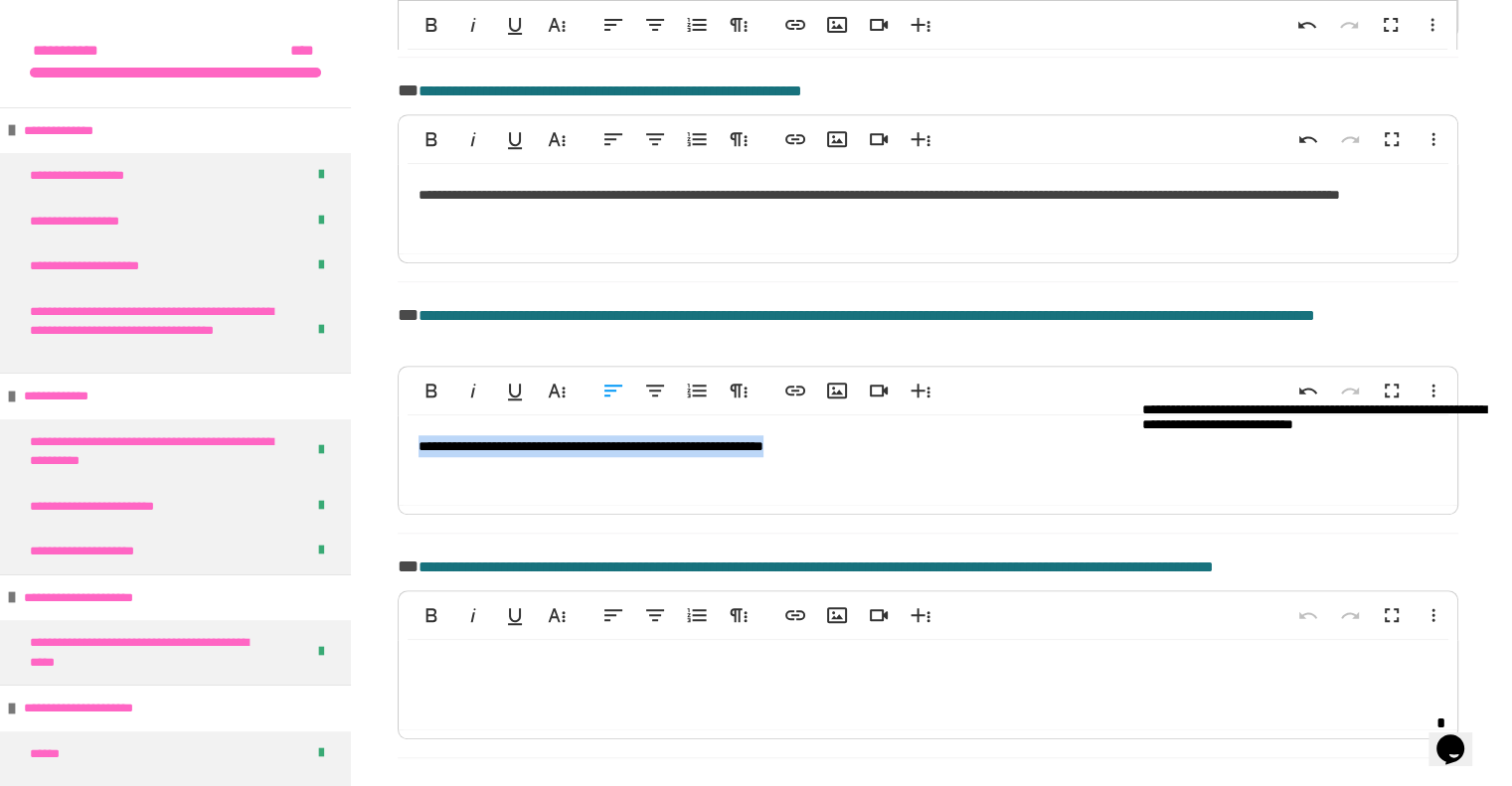 drag, startPoint x: 883, startPoint y: 475, endPoint x: 368, endPoint y: 492, distance: 515.2805 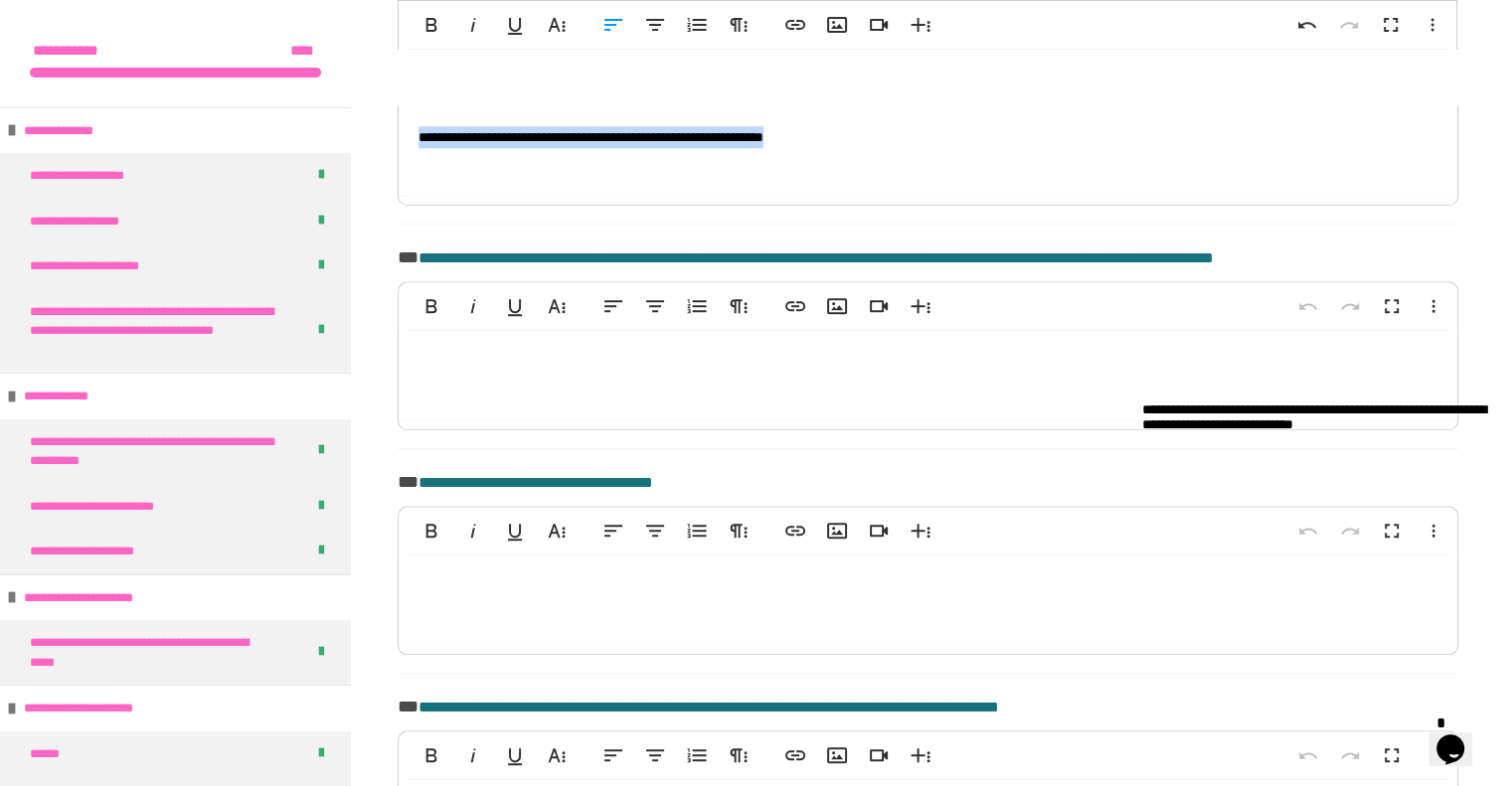 scroll, scrollTop: 2024, scrollLeft: 0, axis: vertical 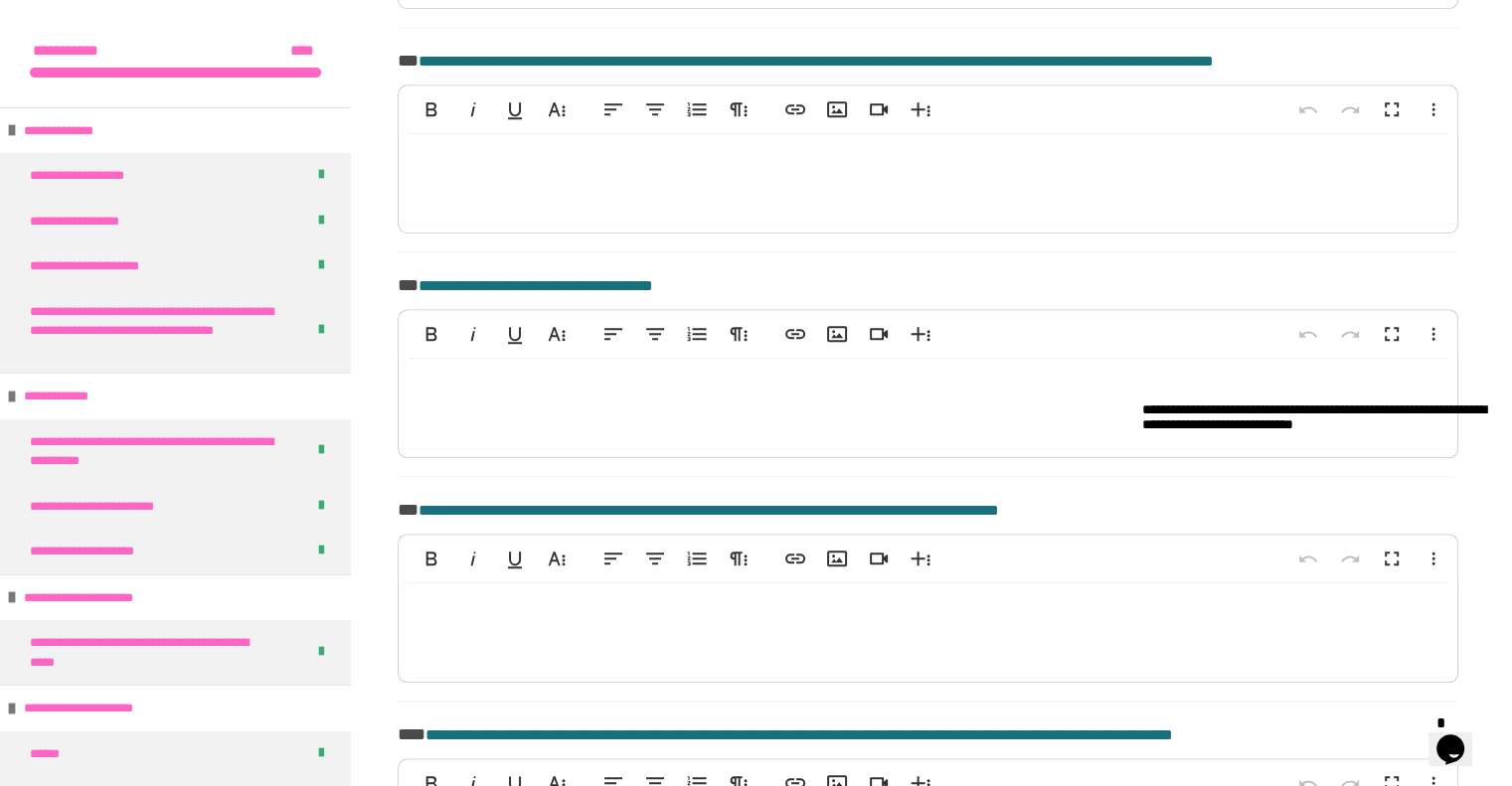 click at bounding box center (927, 179) 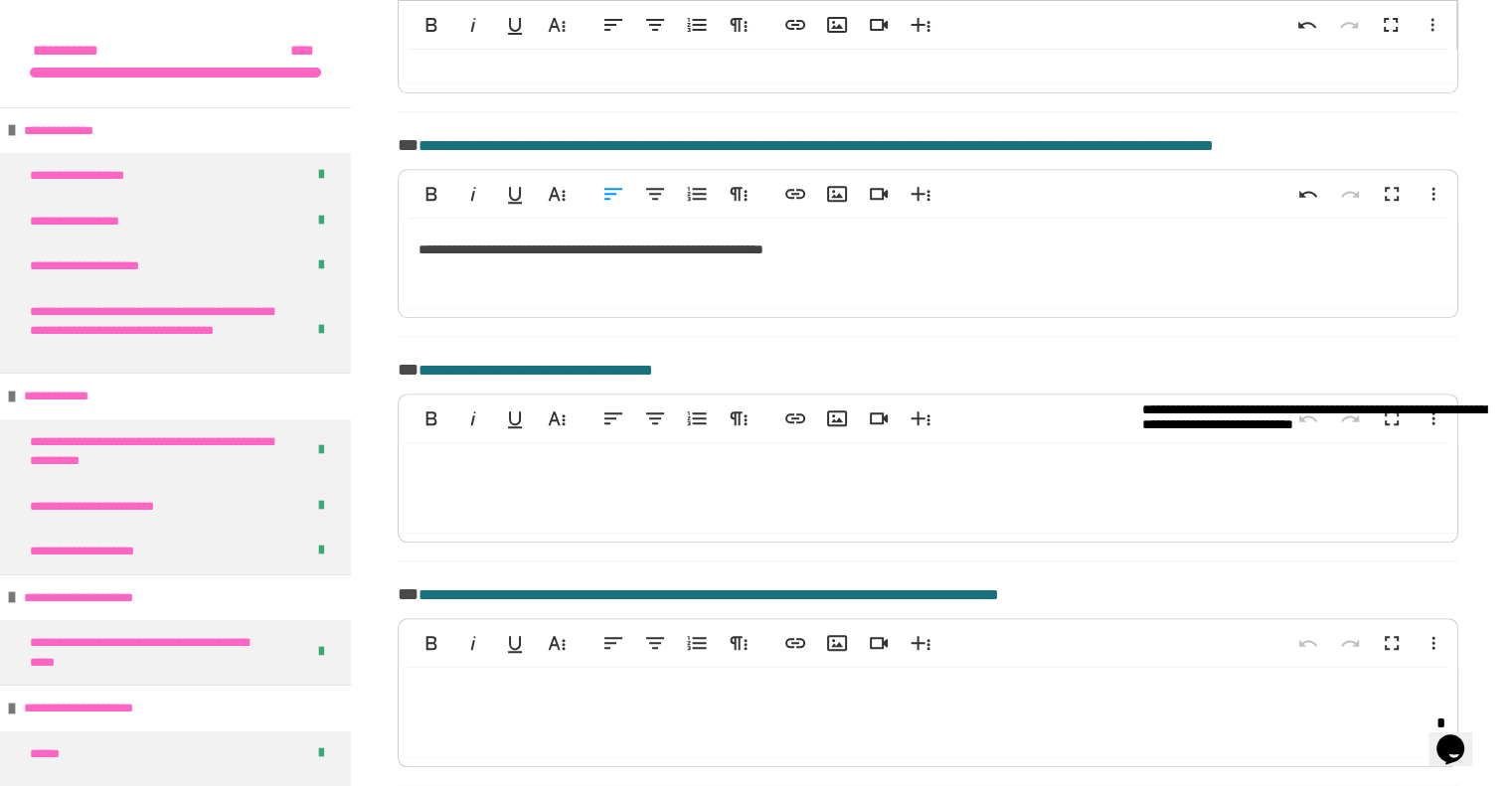 scroll, scrollTop: 1945, scrollLeft: 0, axis: vertical 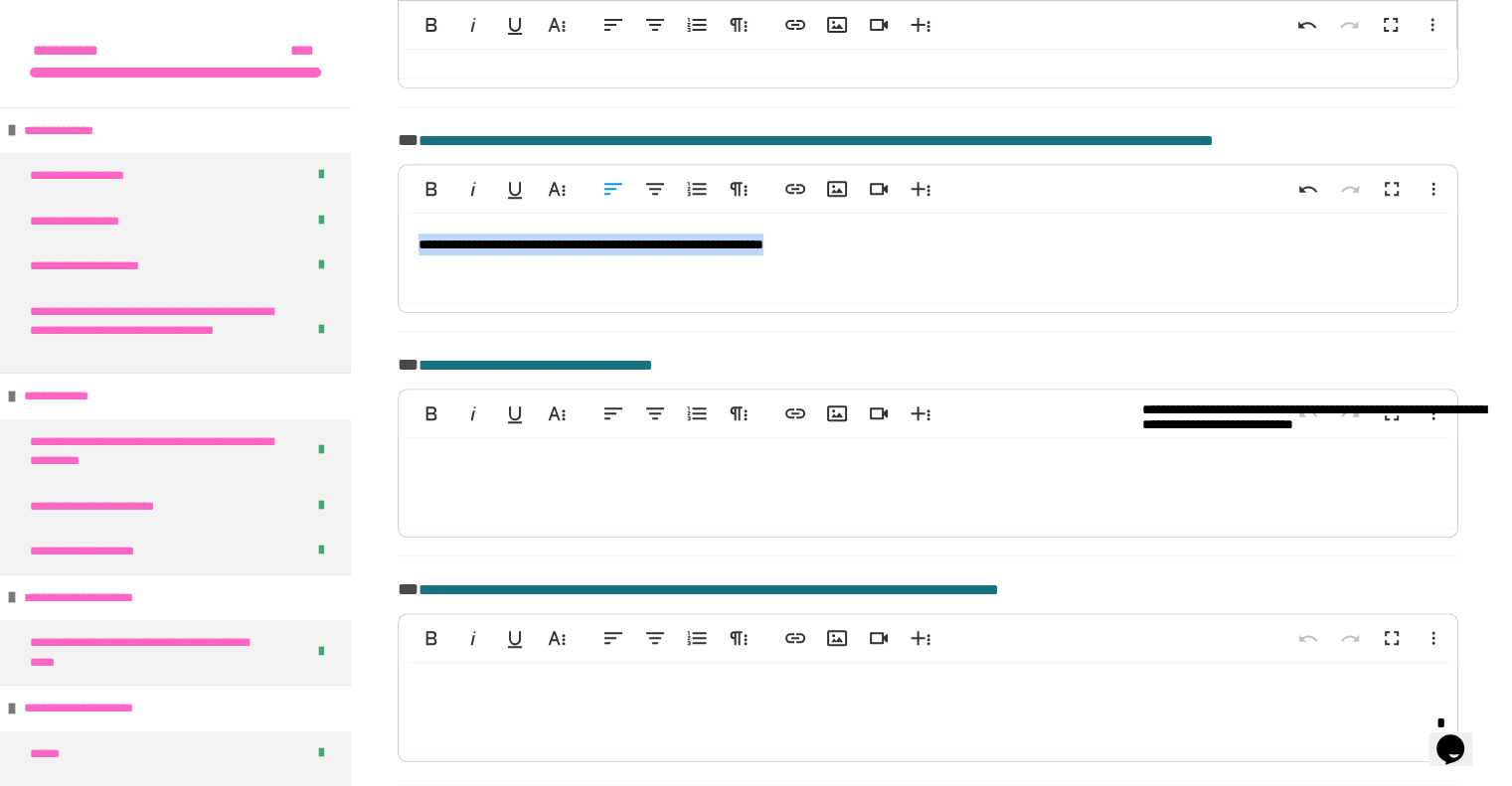 drag, startPoint x: 901, startPoint y: 258, endPoint x: 362, endPoint y: 296, distance: 540.33786 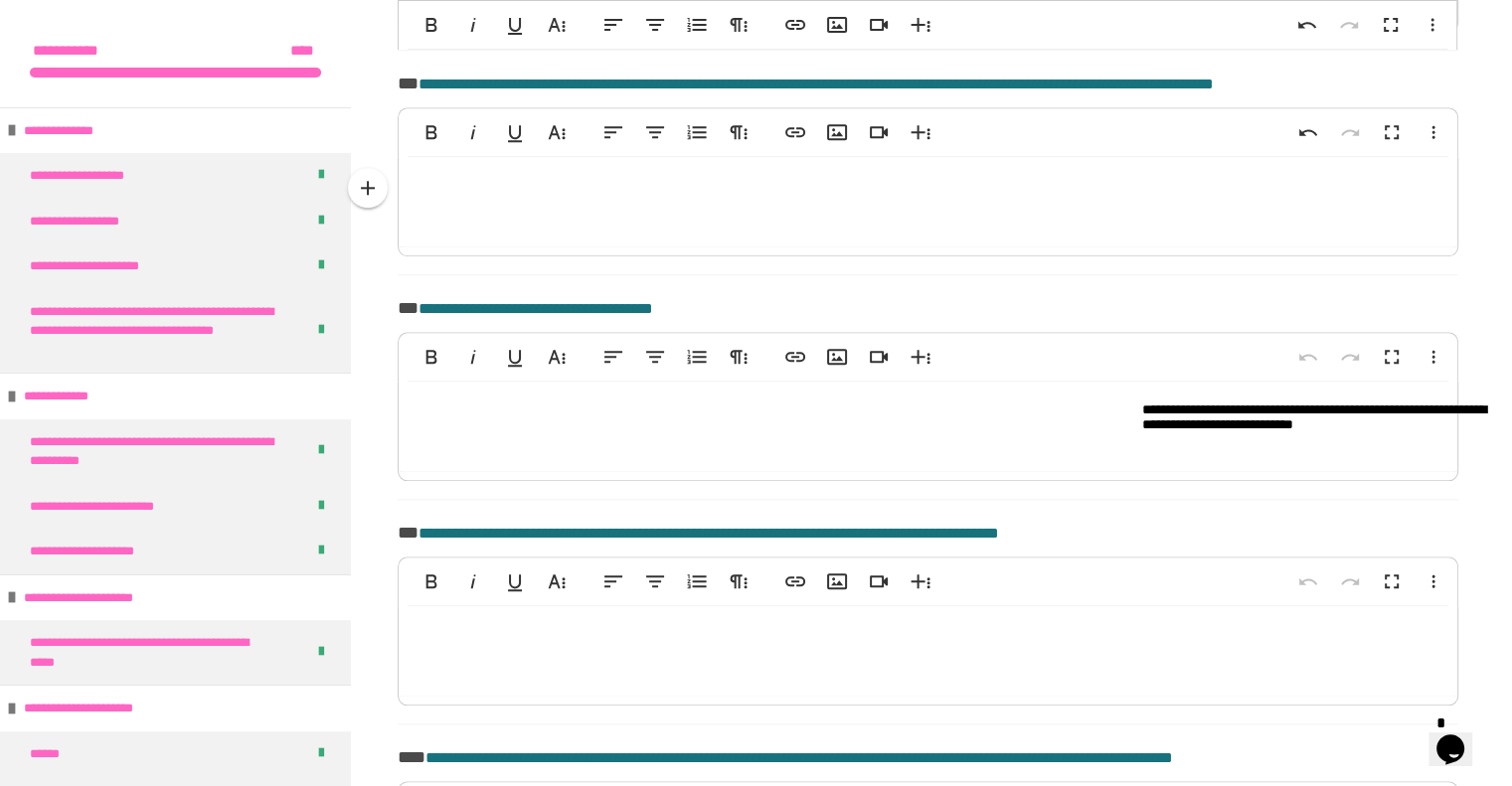 scroll, scrollTop: 1996, scrollLeft: 0, axis: vertical 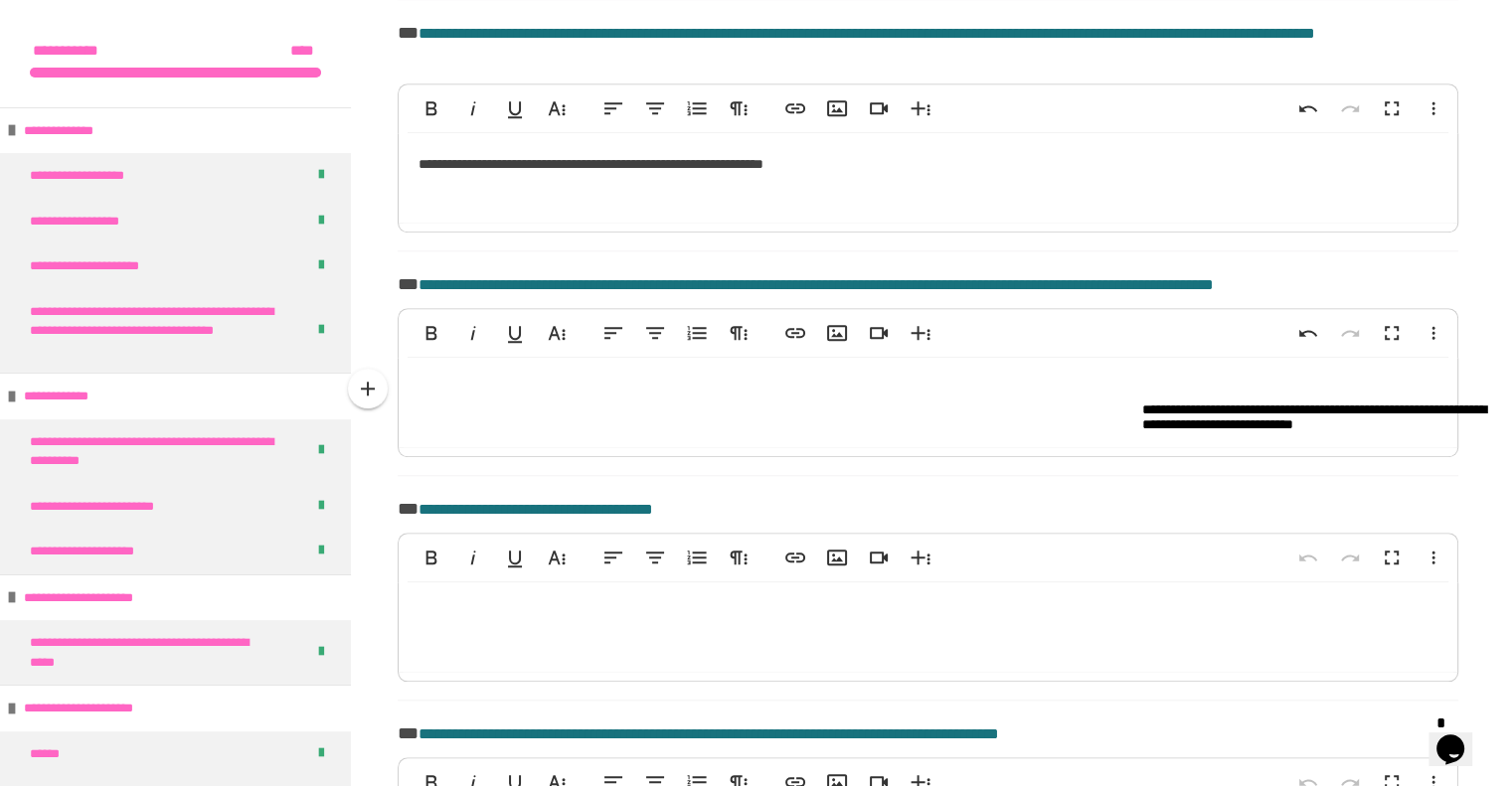 click at bounding box center [927, 402] 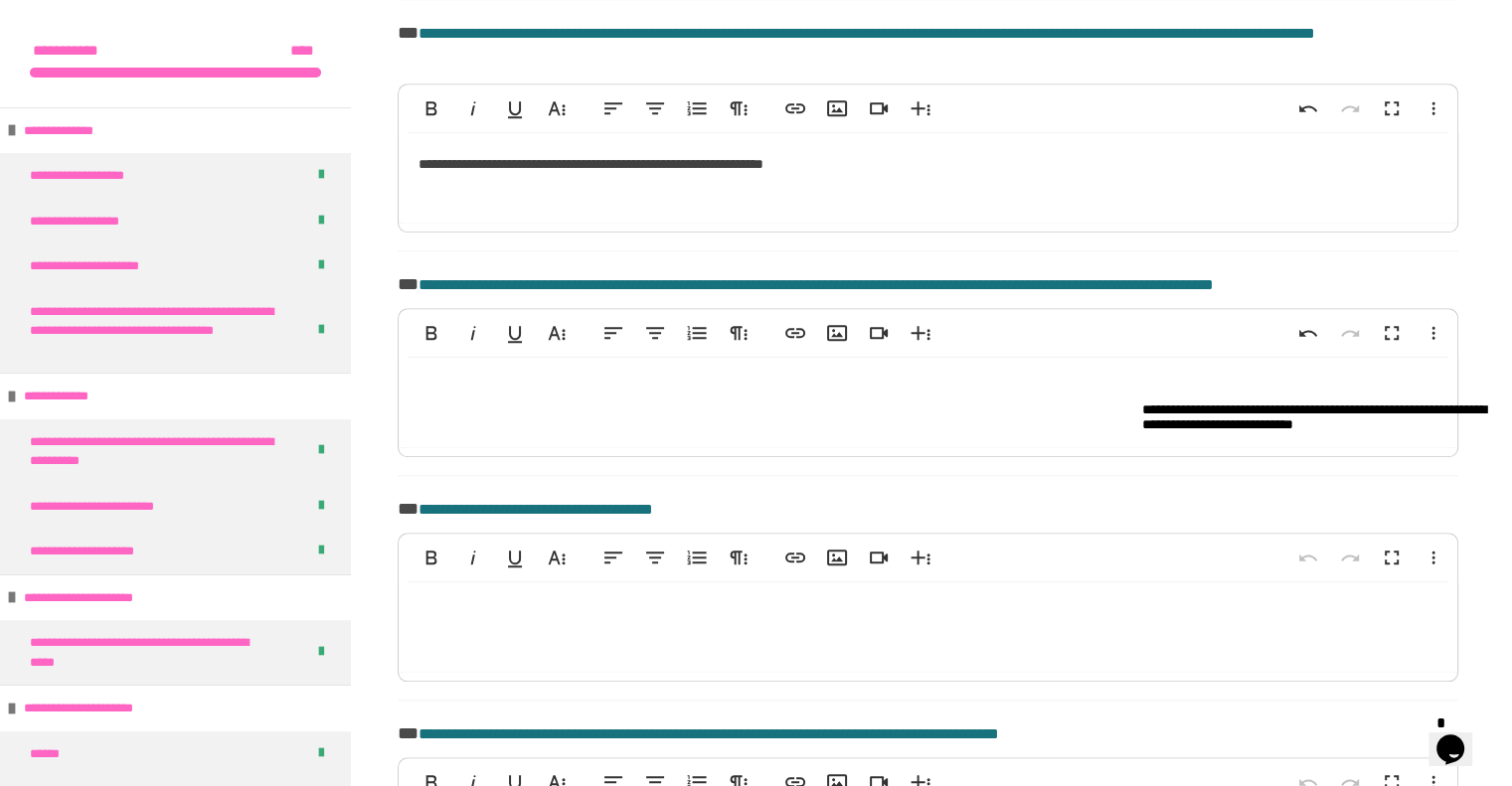 click at bounding box center (927, 402) 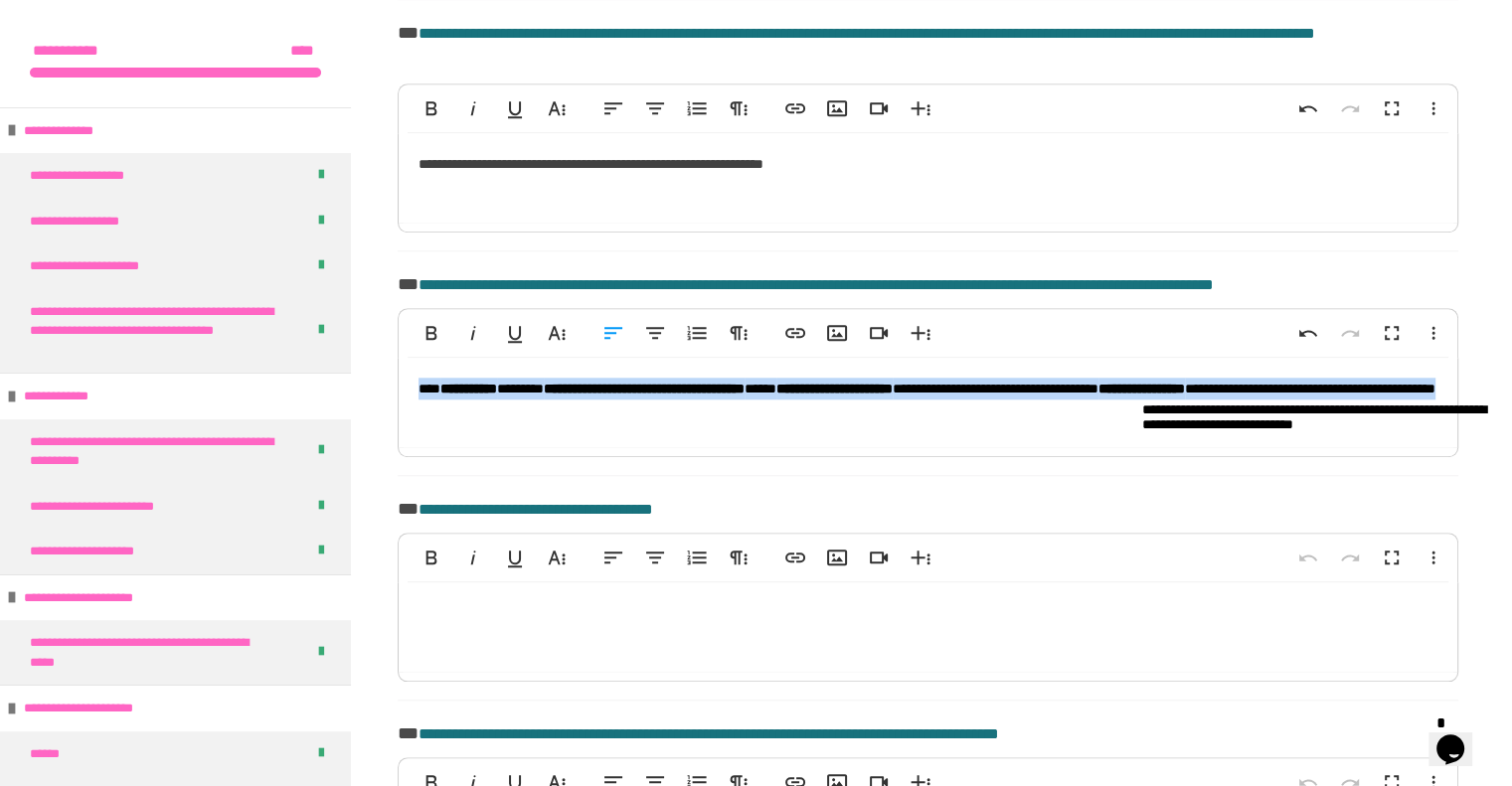 drag, startPoint x: 411, startPoint y: 410, endPoint x: 770, endPoint y: 442, distance: 360.42336 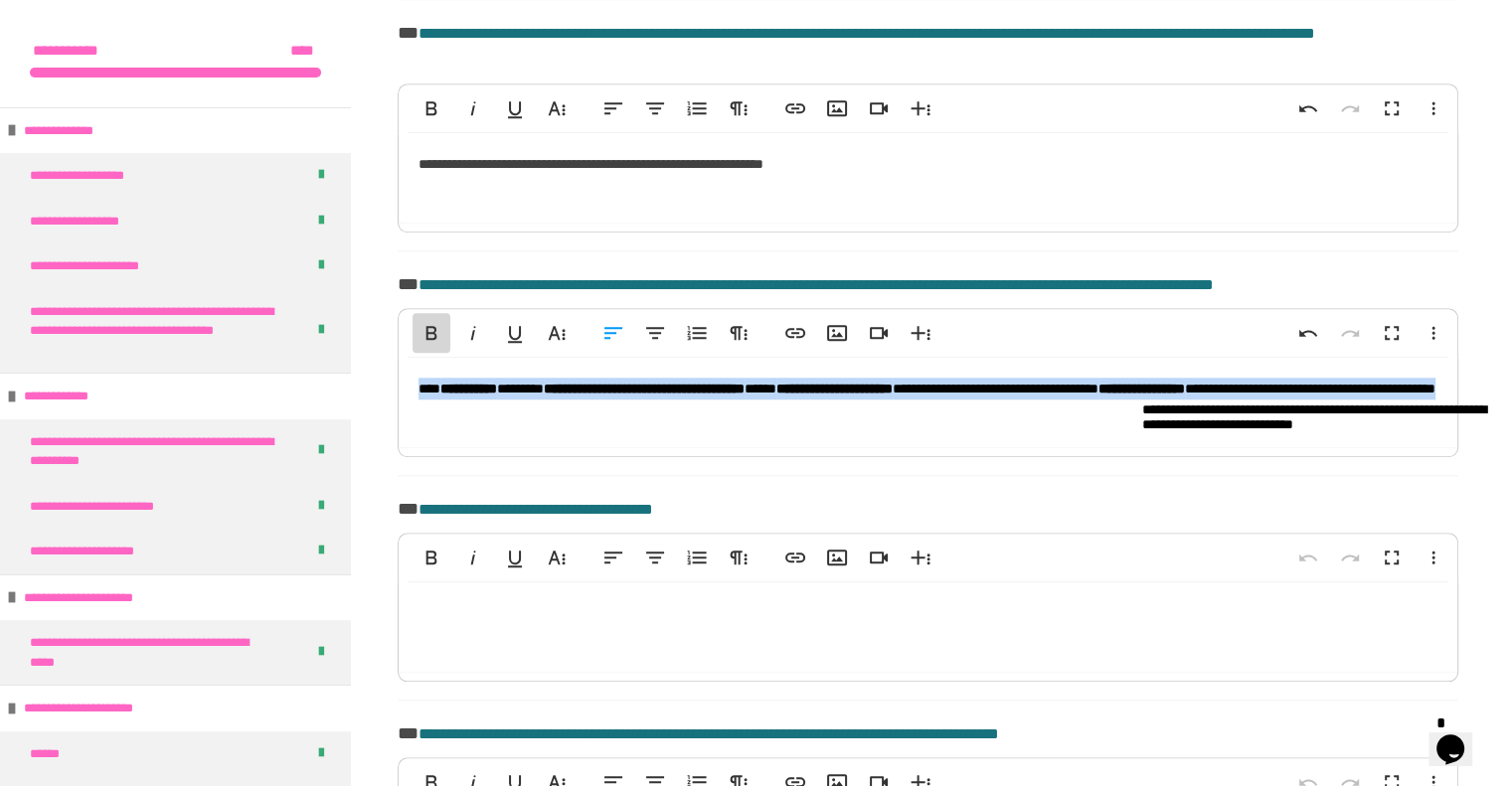 click 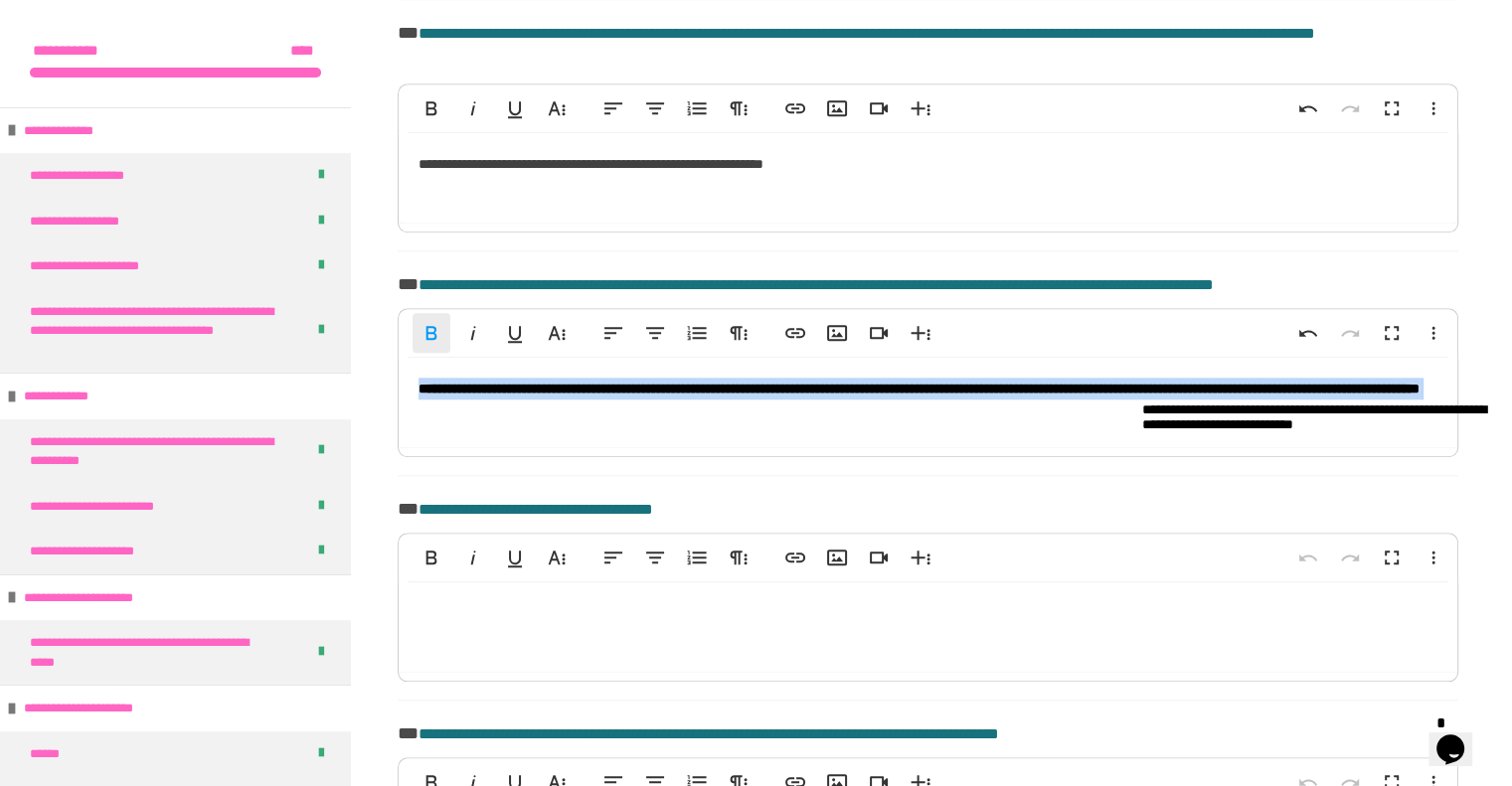 click 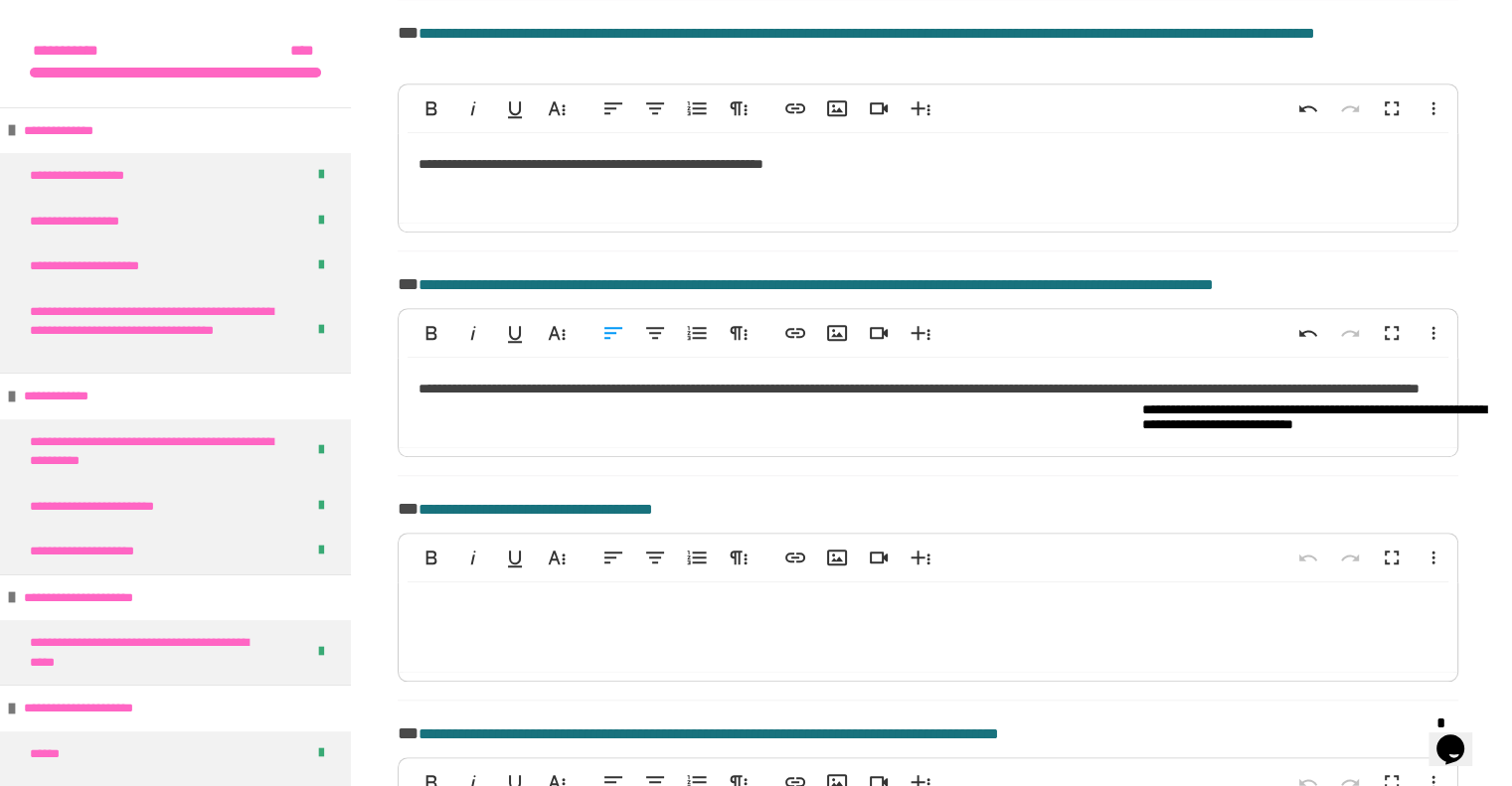 click on "**********" at bounding box center (927, 402) 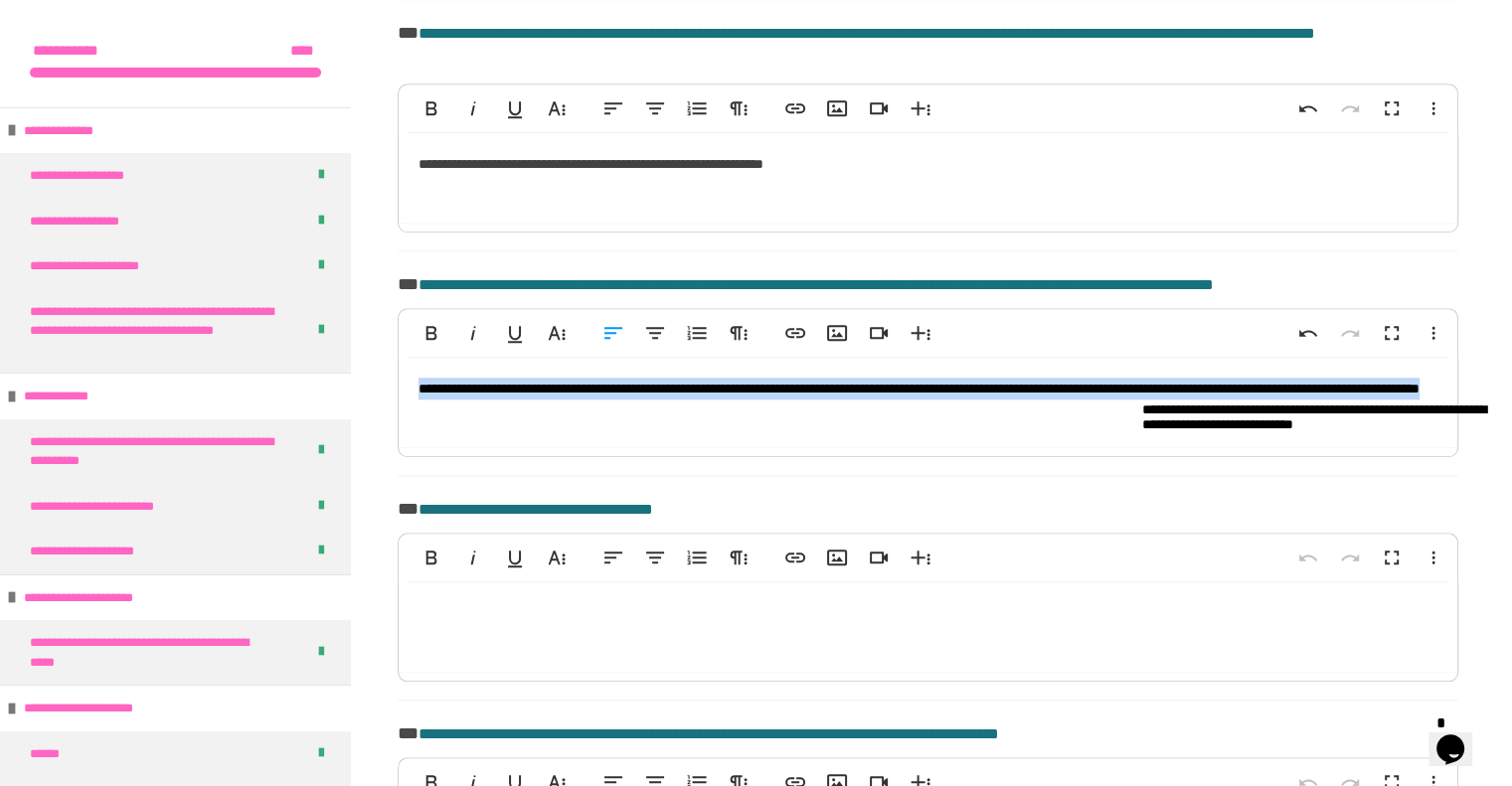 drag, startPoint x: 416, startPoint y: 408, endPoint x: 722, endPoint y: 460, distance: 310.38686 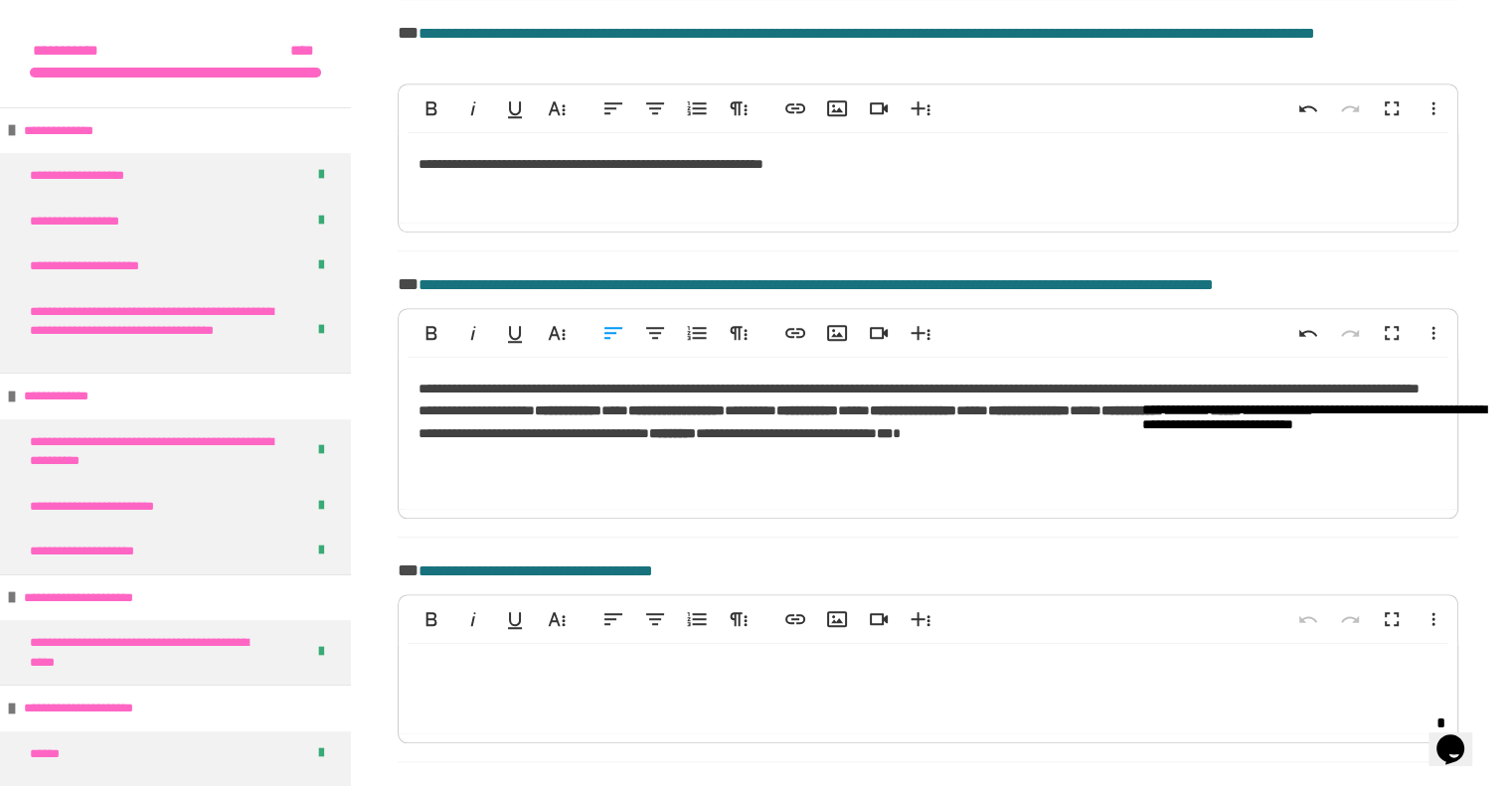 click on "**********" at bounding box center [927, 433] 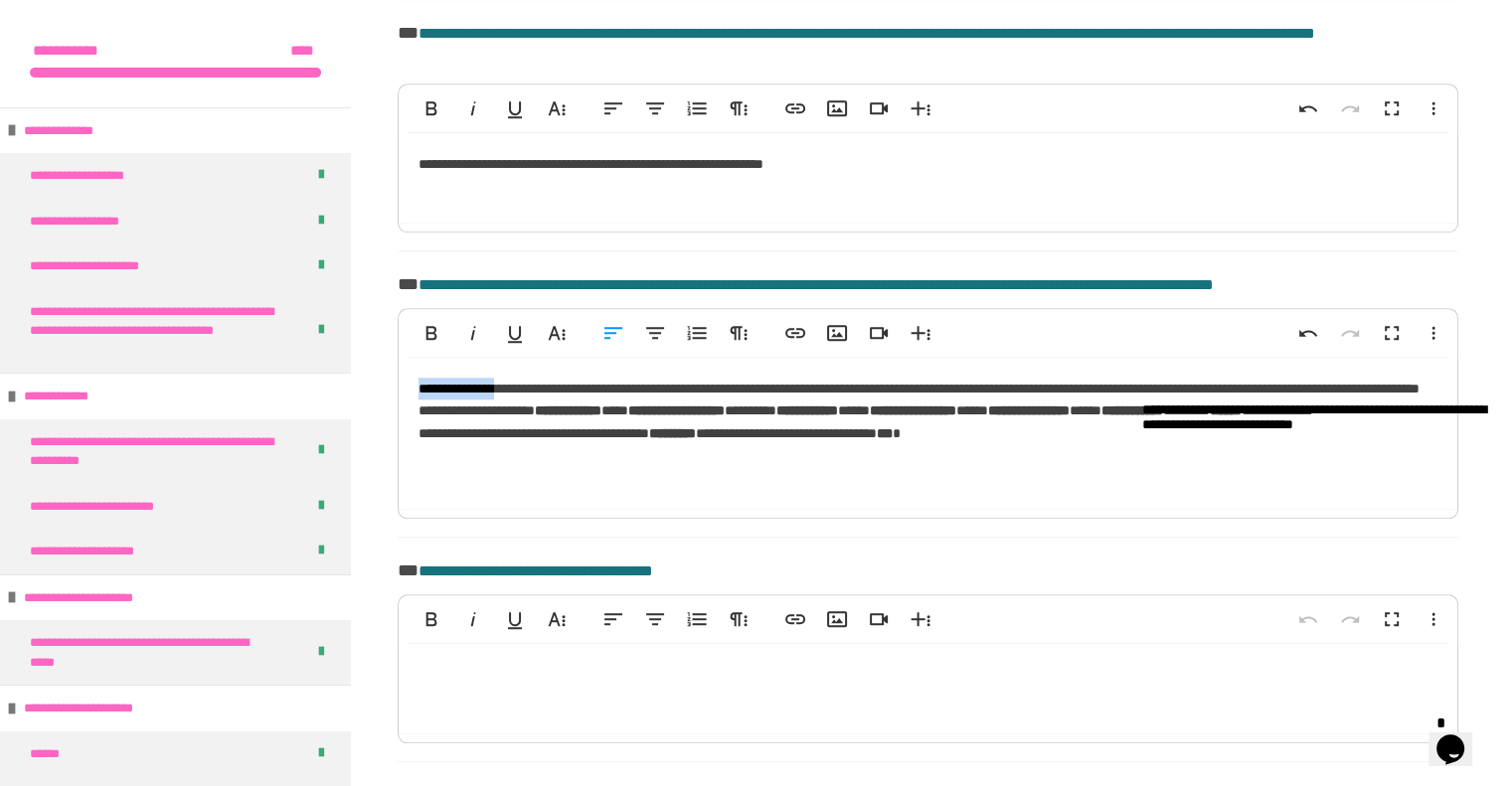 drag, startPoint x: 419, startPoint y: 412, endPoint x: 513, endPoint y: 396, distance: 95.35198 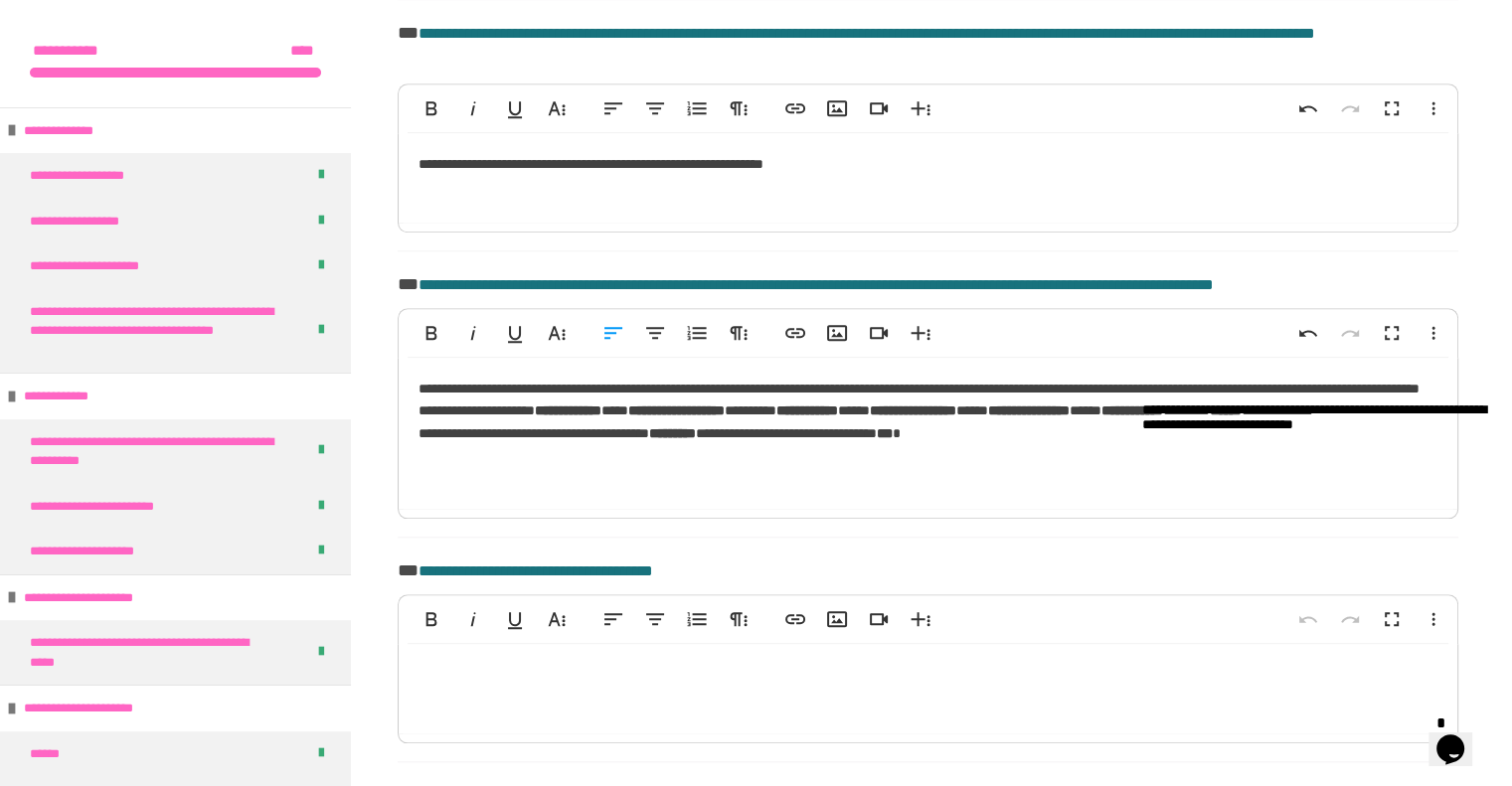 click on "**********" at bounding box center (927, 433) 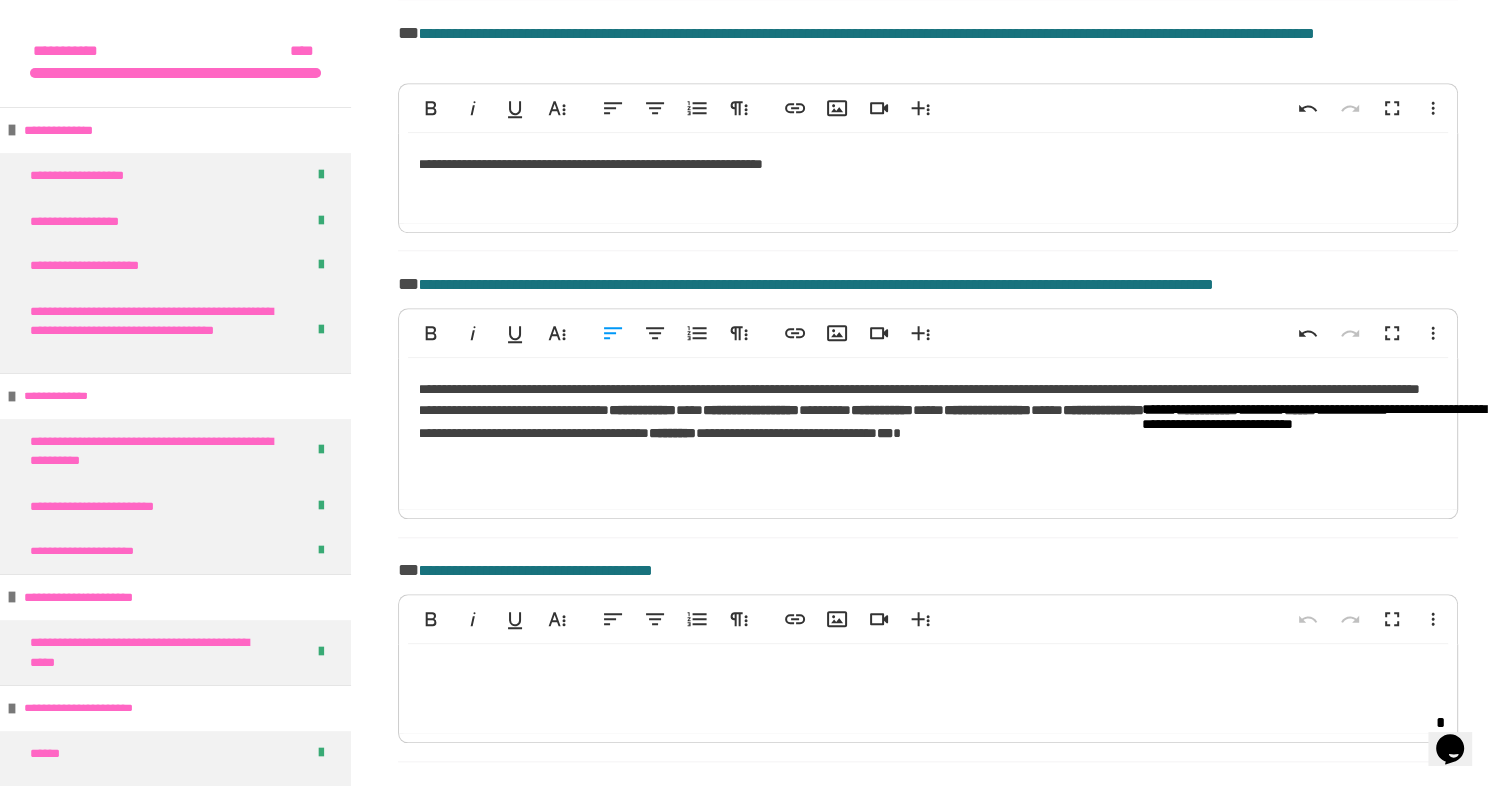 type 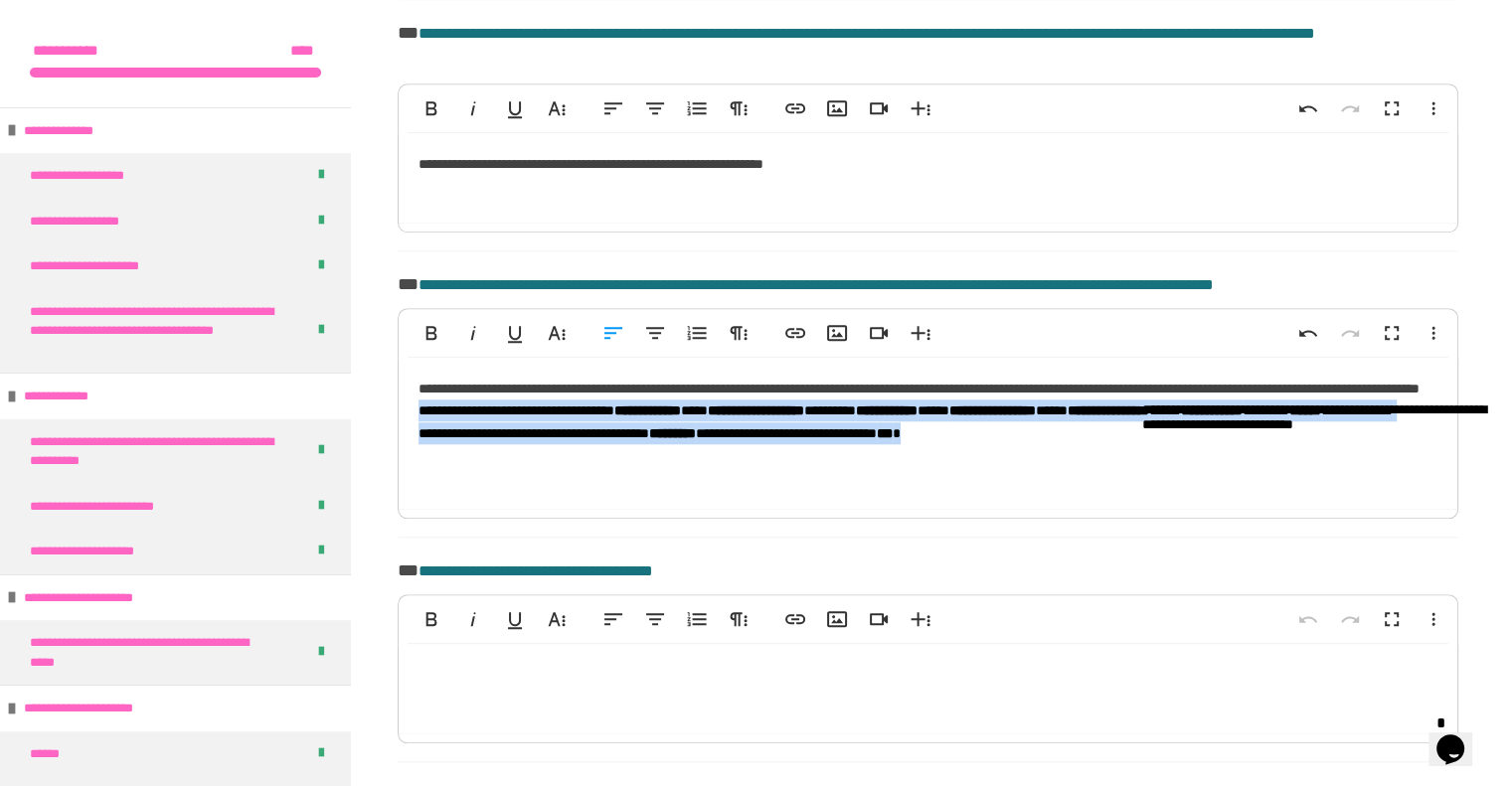 drag, startPoint x: 408, startPoint y: 456, endPoint x: 1110, endPoint y: 500, distance: 703.37757 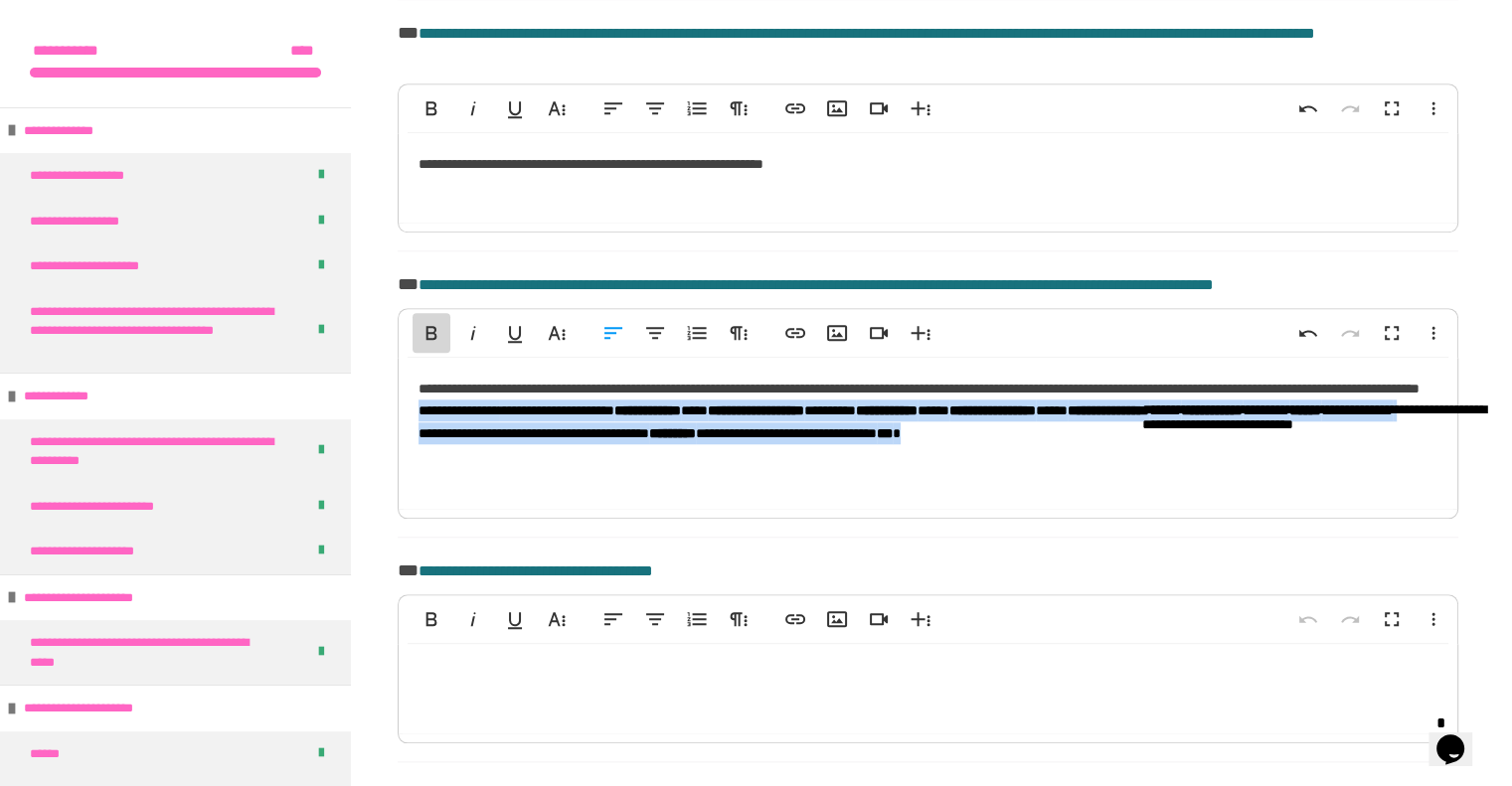 click 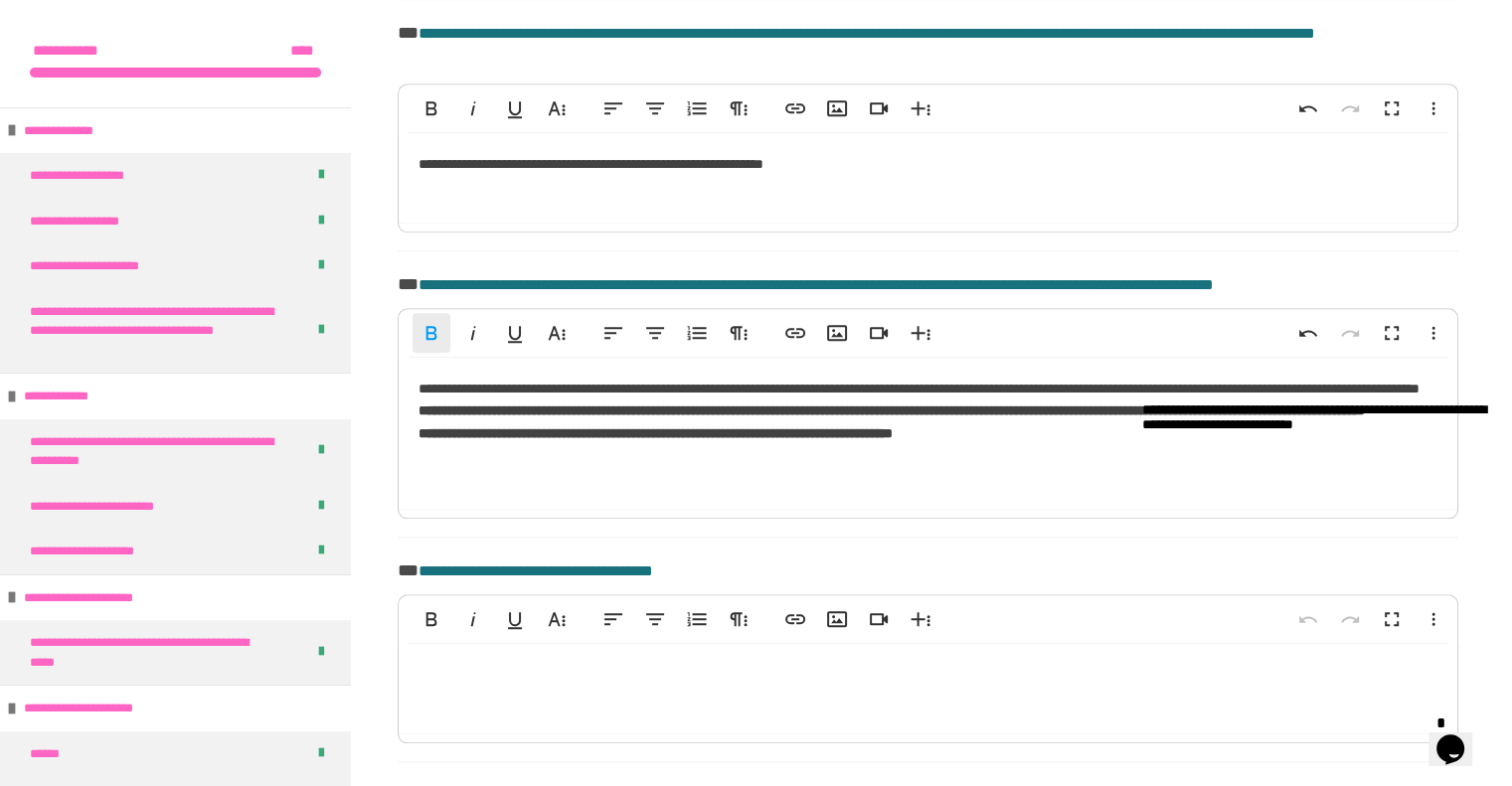click 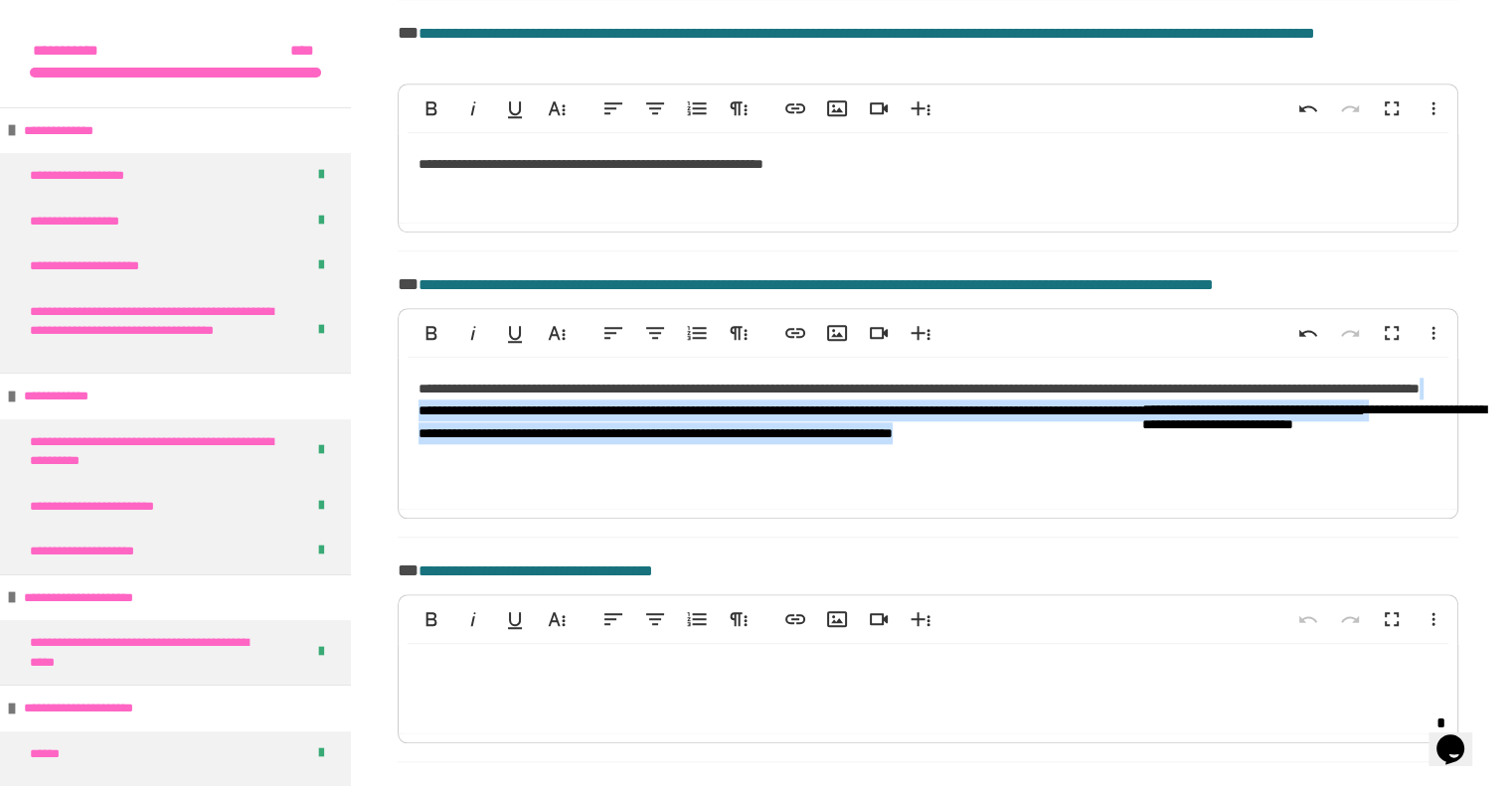 click on "**********" at bounding box center (1321, 417) 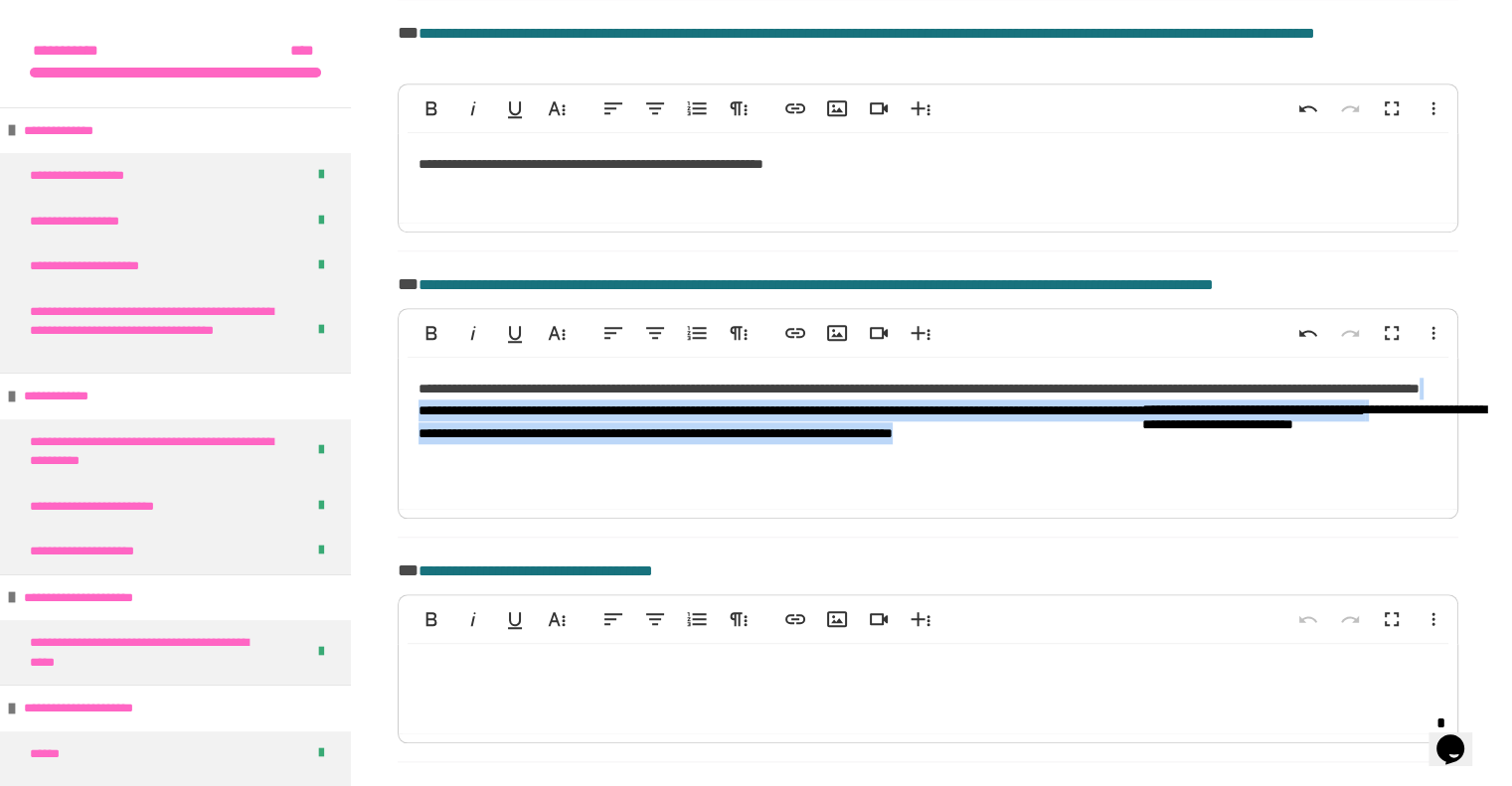click on "**********" at bounding box center (927, 433) 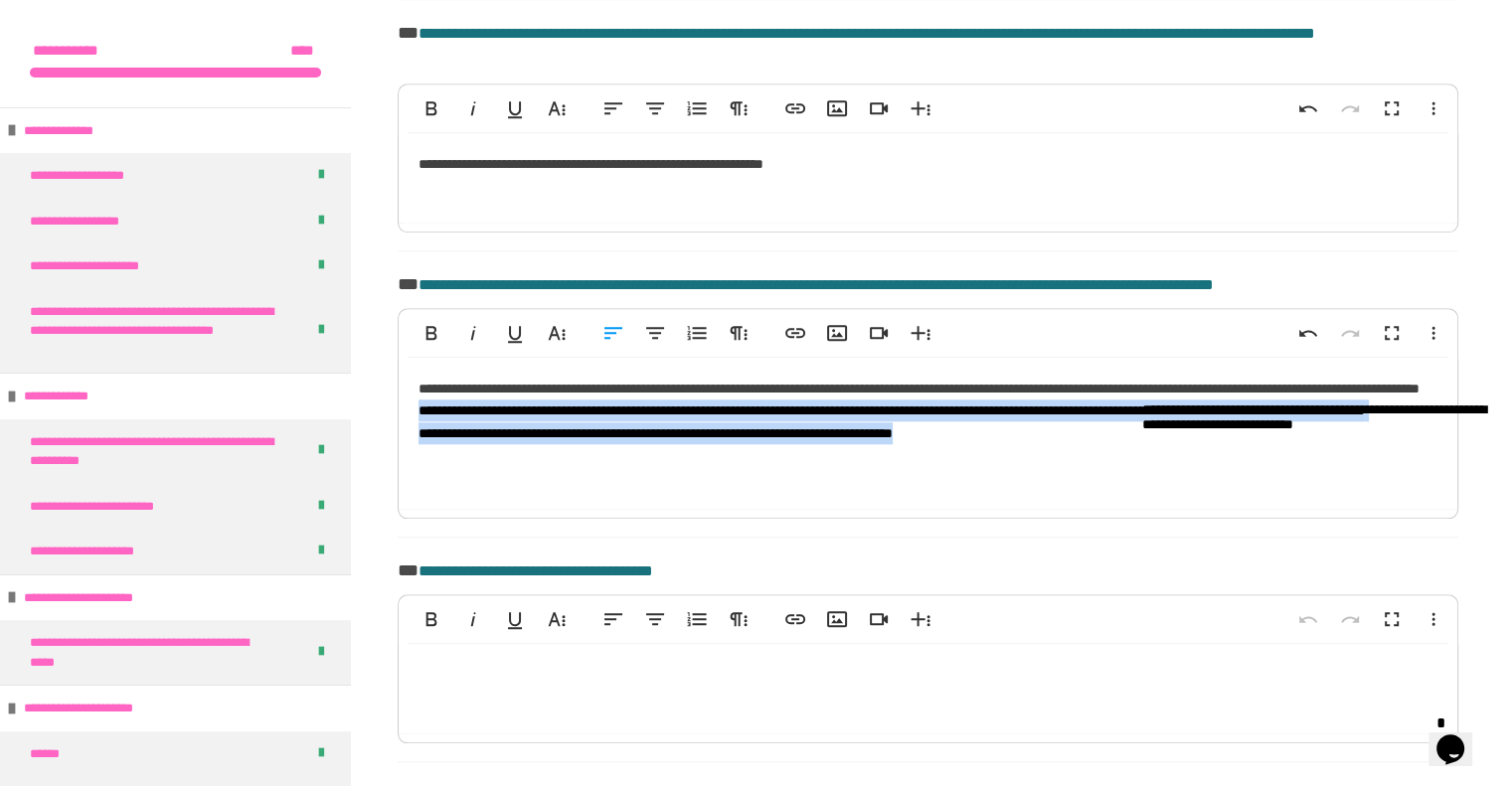 drag, startPoint x: 420, startPoint y: 456, endPoint x: 1111, endPoint y: 516, distance: 693.60003 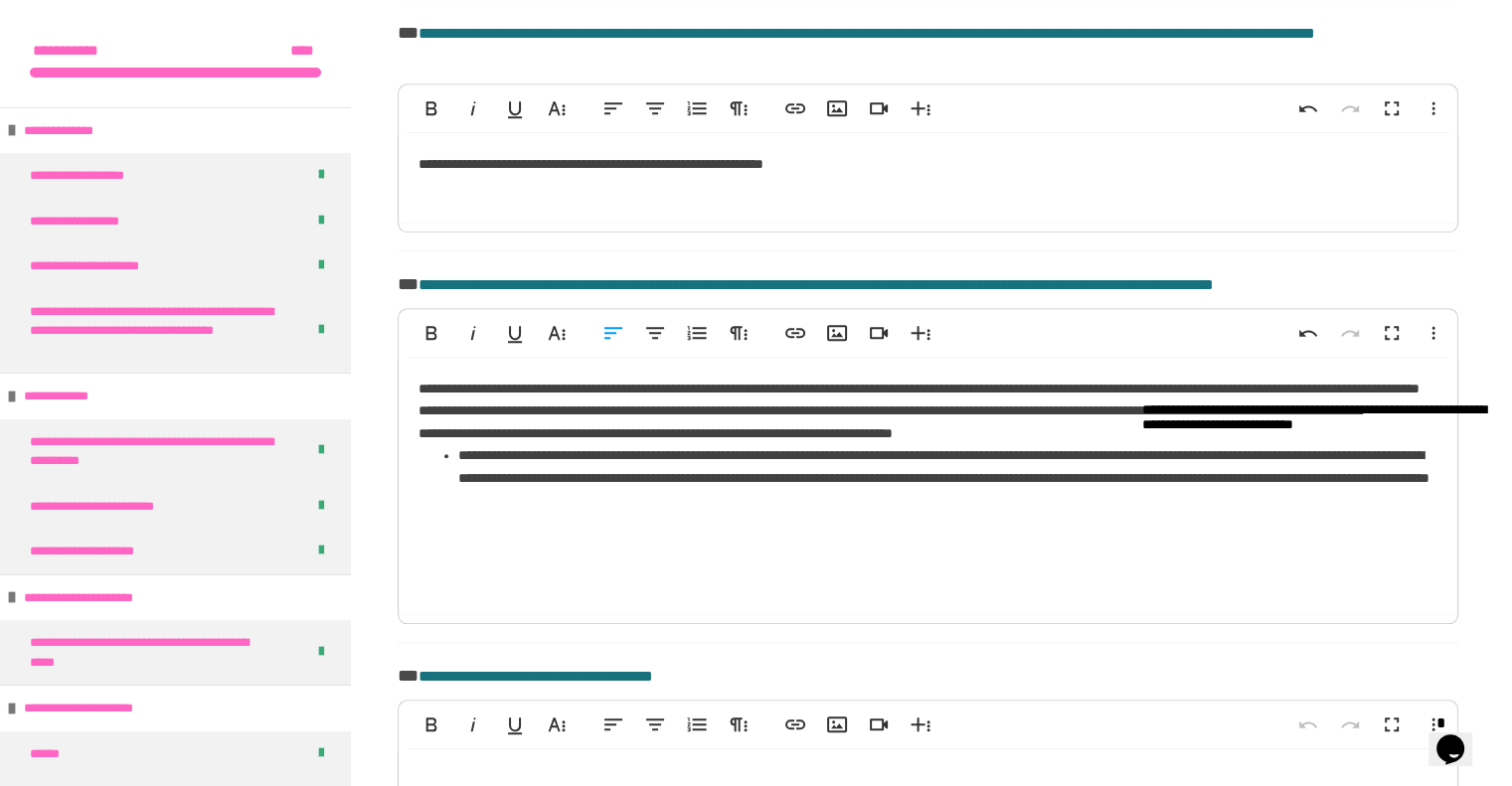click on "**********" at bounding box center [927, 477] 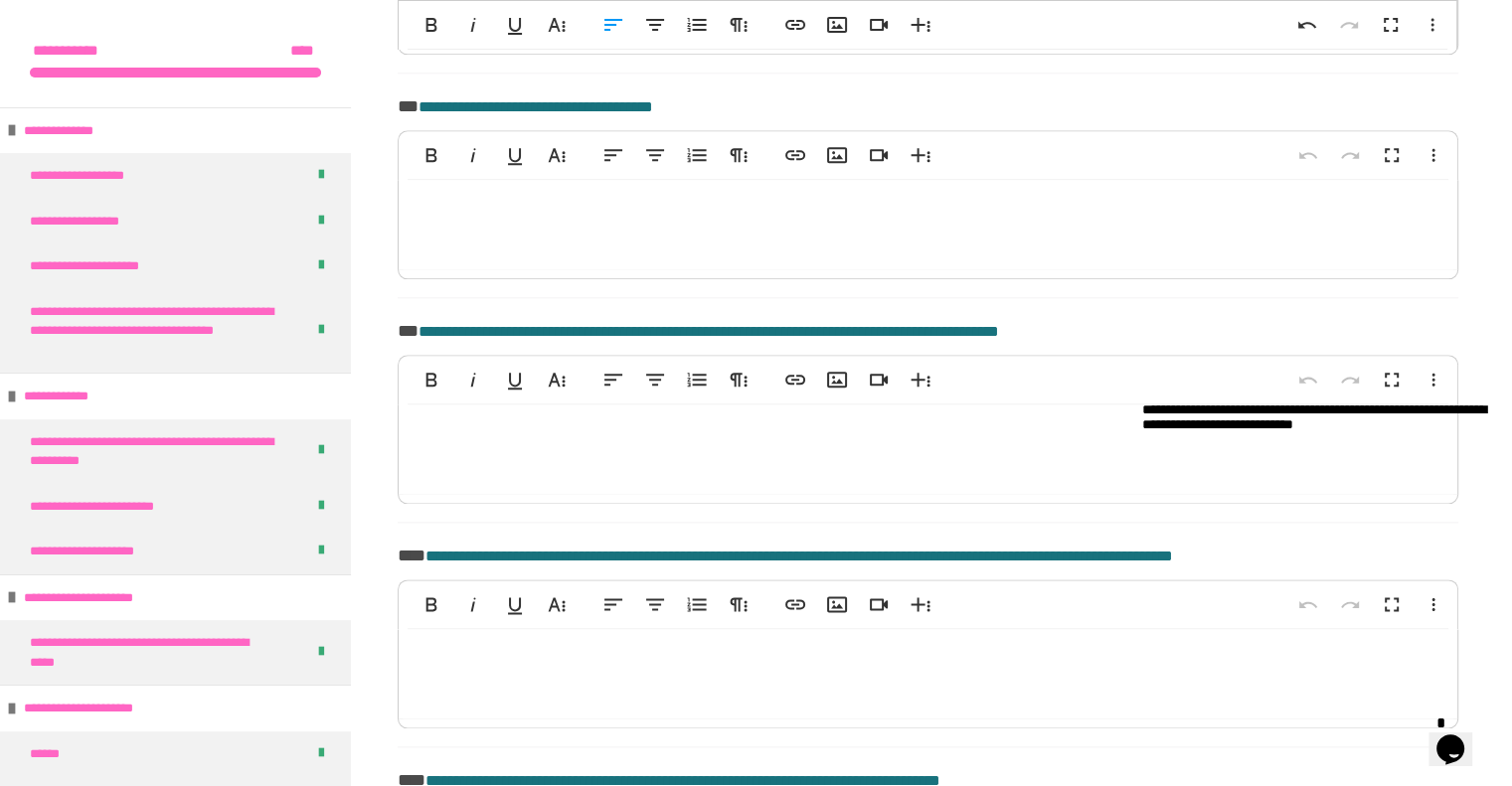 scroll, scrollTop: 2341, scrollLeft: 0, axis: vertical 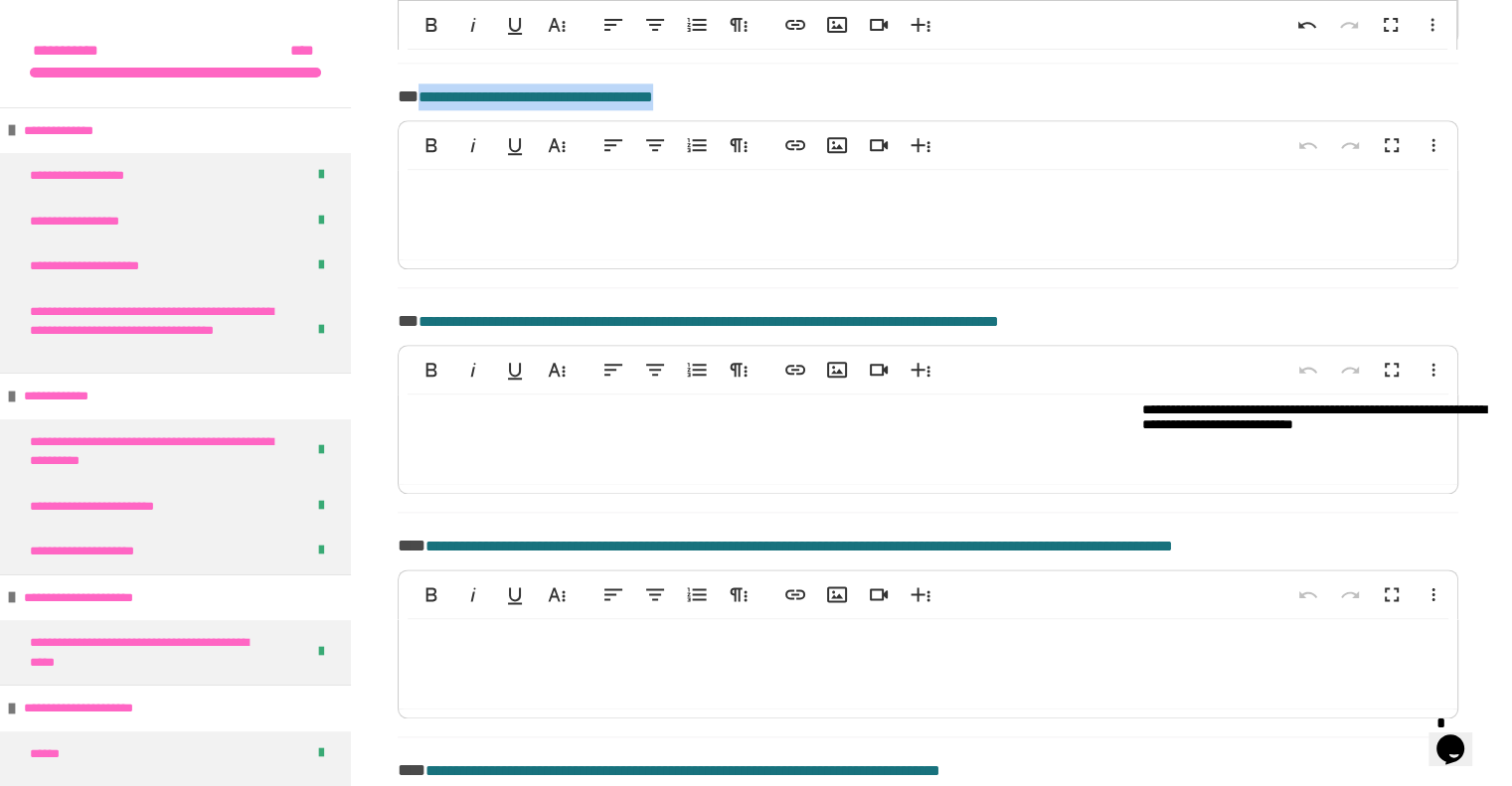 drag, startPoint x: 421, startPoint y: 116, endPoint x: 650, endPoint y: 142, distance: 230.4713 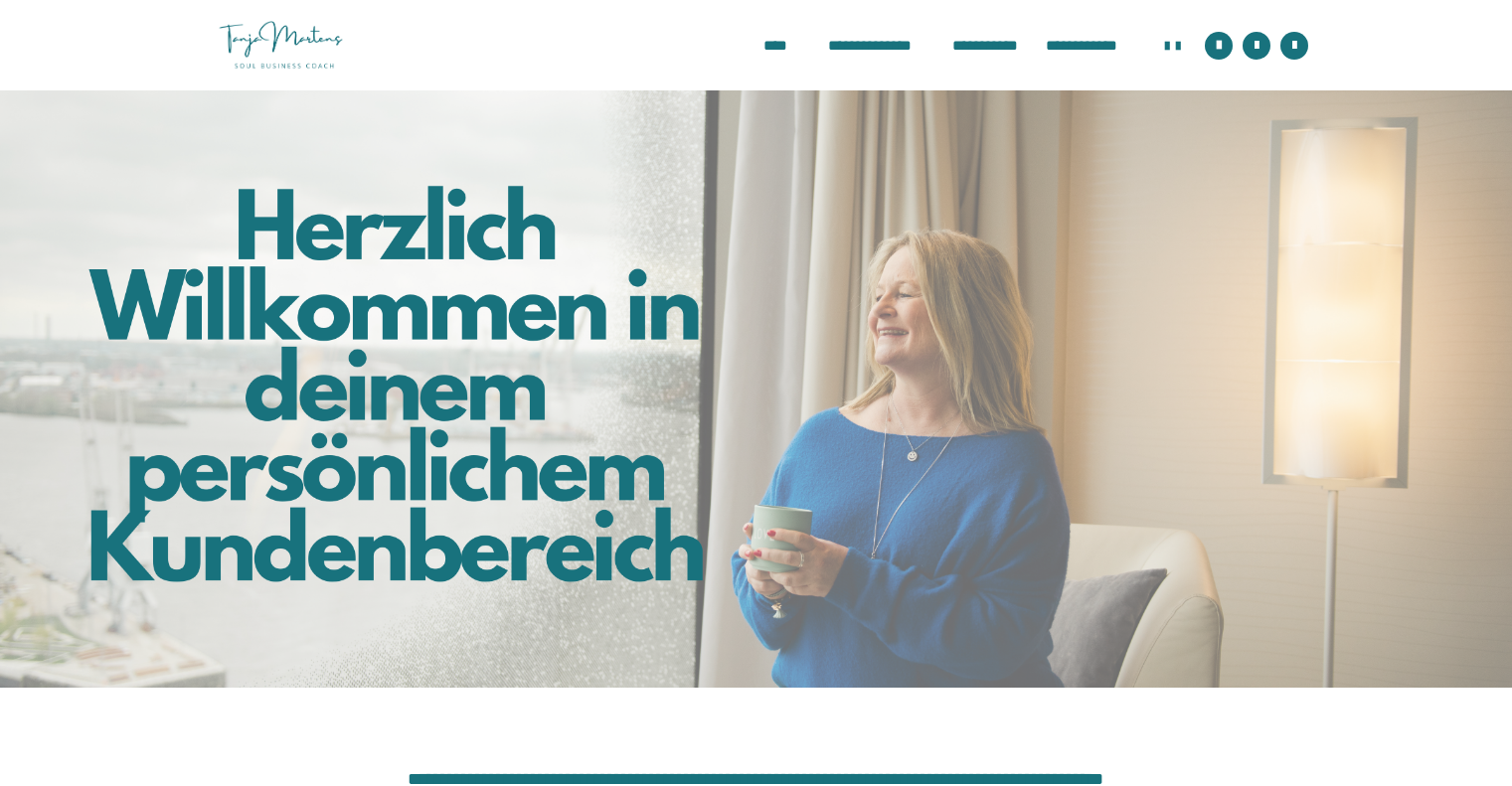 scroll, scrollTop: 680, scrollLeft: 0, axis: vertical 